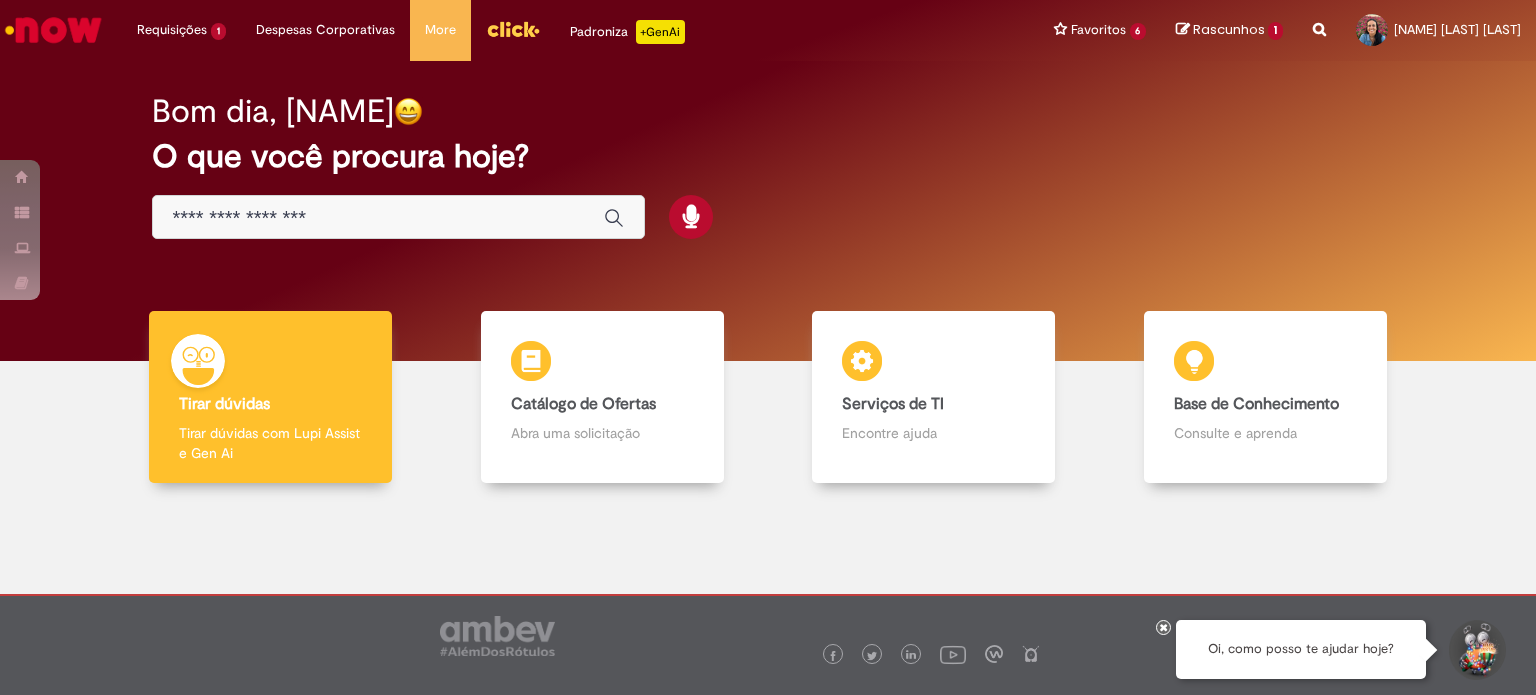 scroll, scrollTop: 0, scrollLeft: 0, axis: both 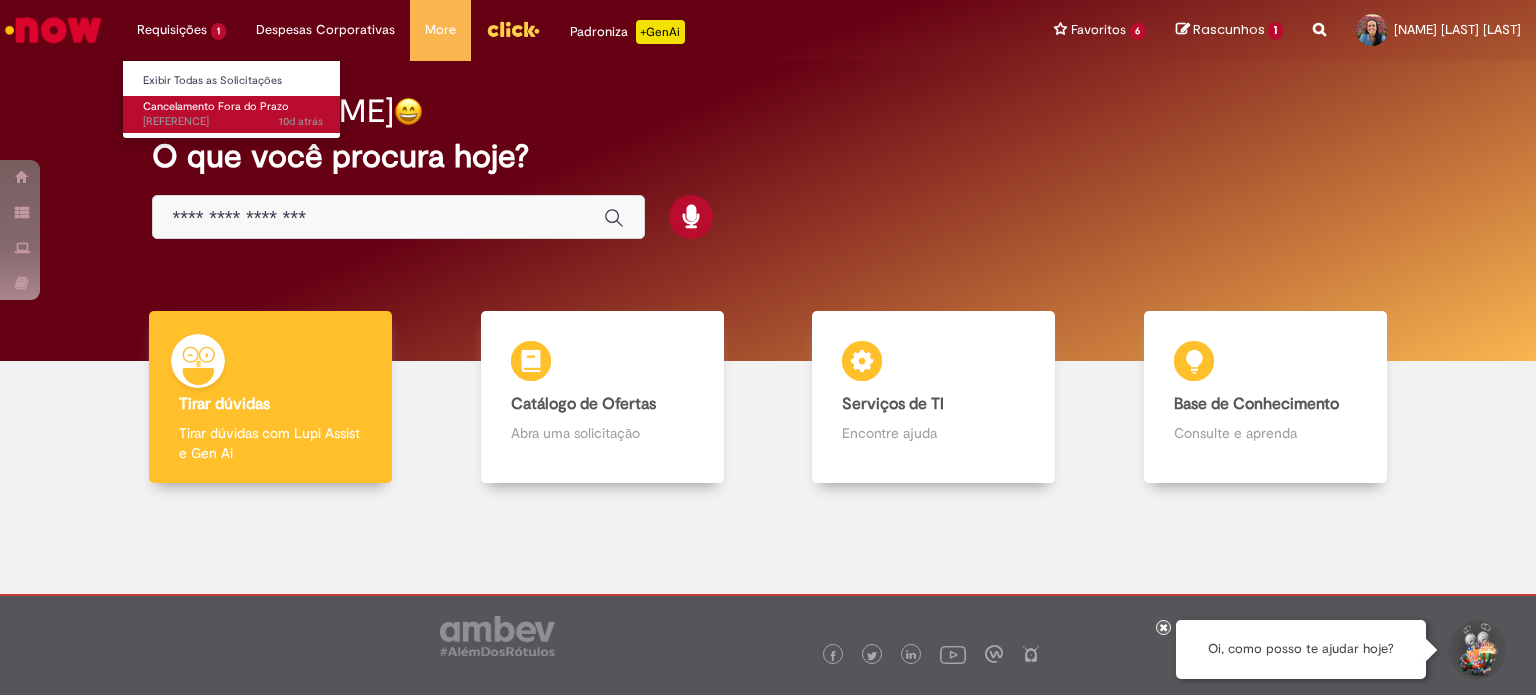 click on "Cancelamento Fora do Prazo" at bounding box center (216, 106) 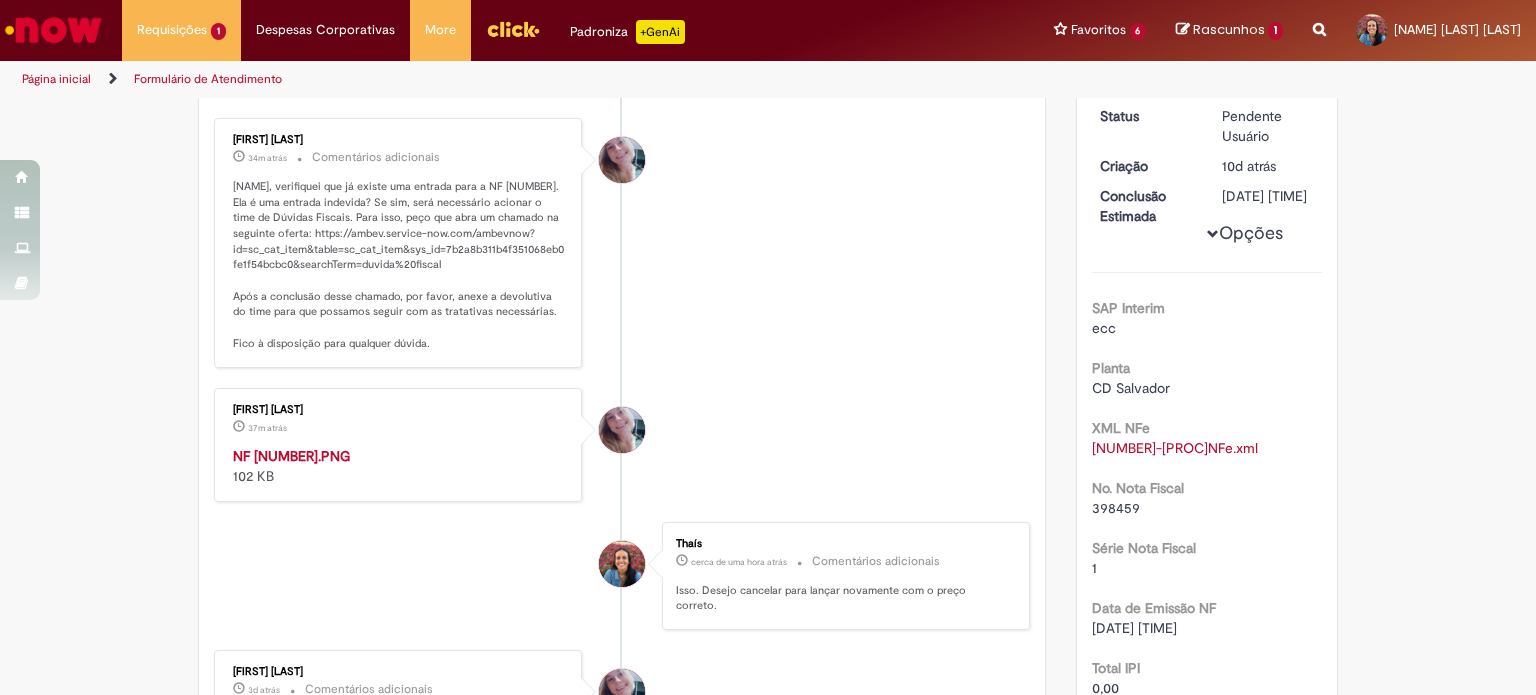 scroll, scrollTop: 300, scrollLeft: 0, axis: vertical 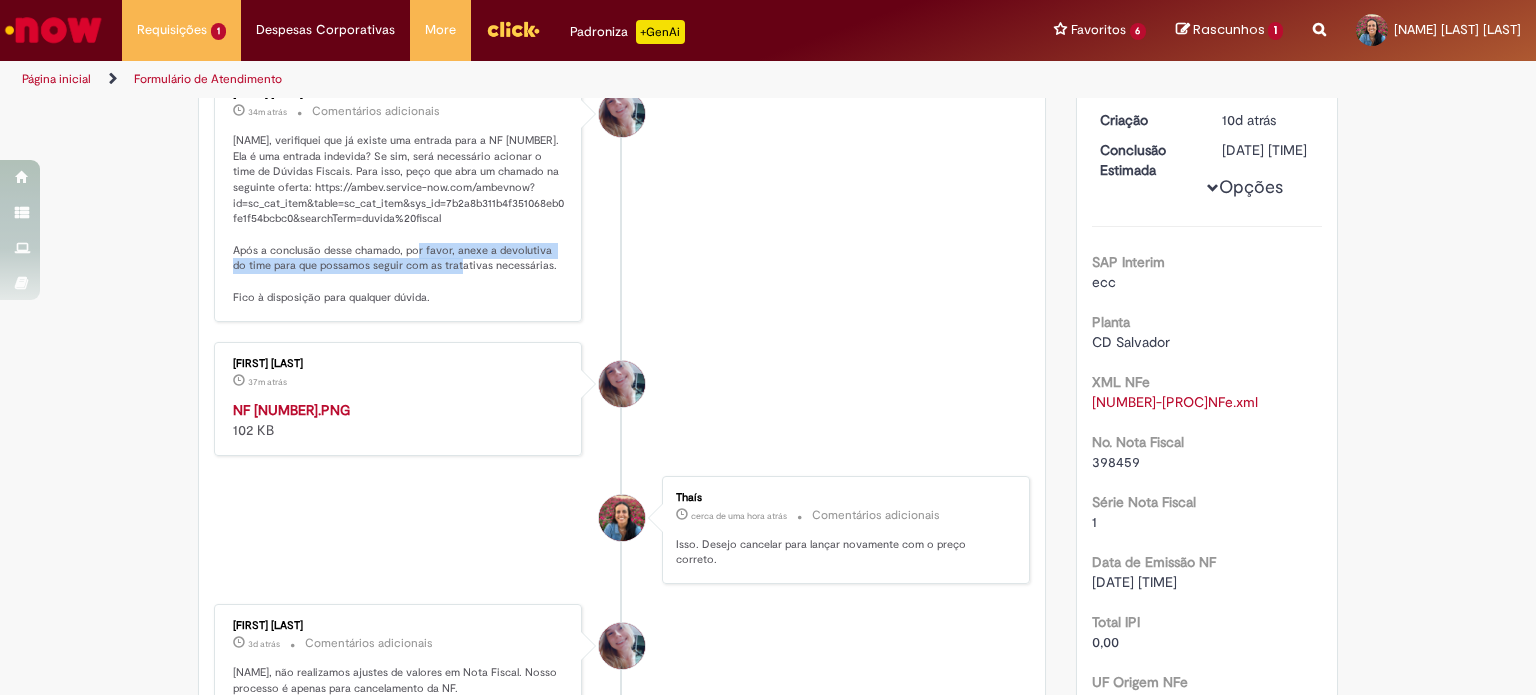 drag, startPoint x: 420, startPoint y: 252, endPoint x: 448, endPoint y: 262, distance: 29.732138 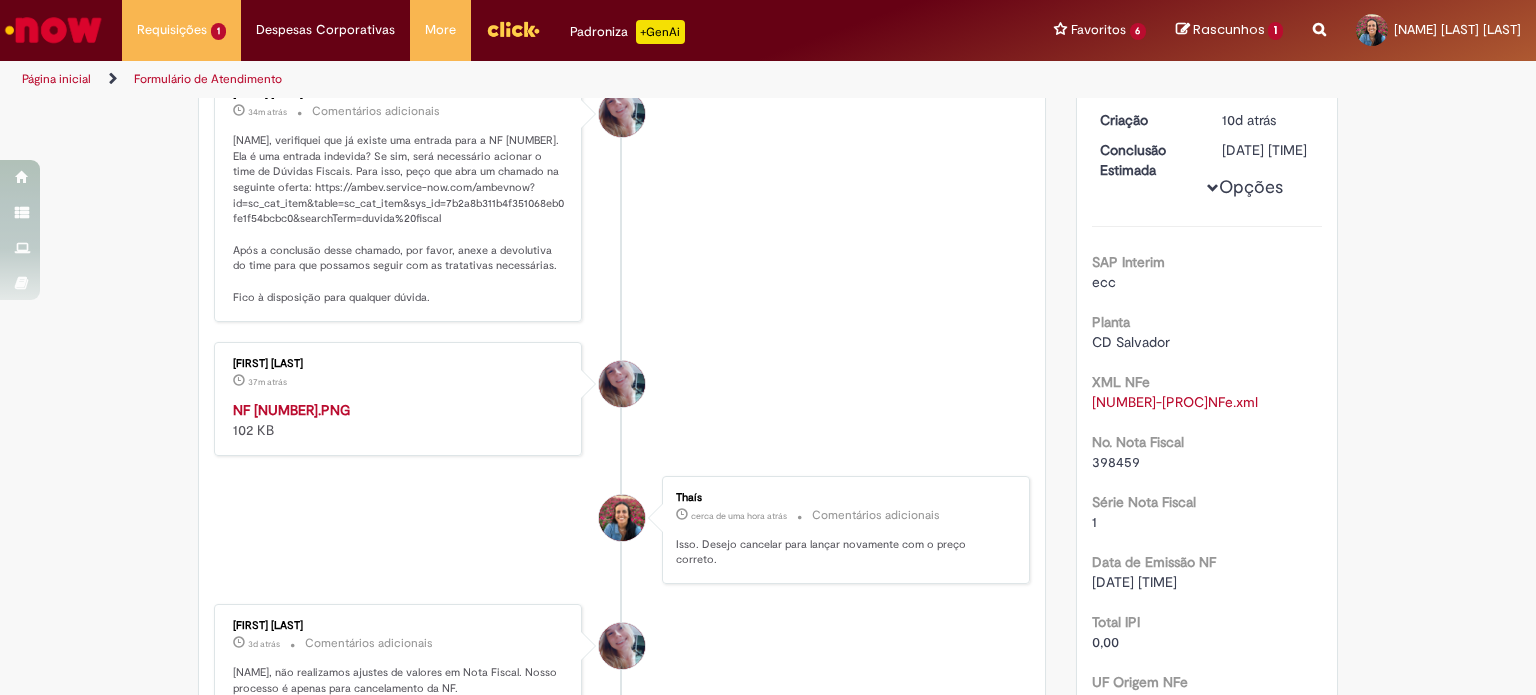 click on "[NAME], verifiquei que já existe uma entrada para a NF [NUMBER]. Ela é uma entrada indevida? Se sim, será necessário acionar o time de Dúvidas Fiscais. Para isso, peço que abra um chamado na seguinte oferta: https://ambev.service-now.com/ambevnow?id=sc_cat_item&table=sc_cat_item&sys_id=7b2a8b311b4f351068eb0fe1f54bcbc0&searchTerm=duvida%20fiscal
Após a conclusão desse chamado, por favor, anexe a devolutiva do time para que possamos seguir com as tratativas necessárias.
Fico à disposição para qualquer dúvida." at bounding box center [399, 219] 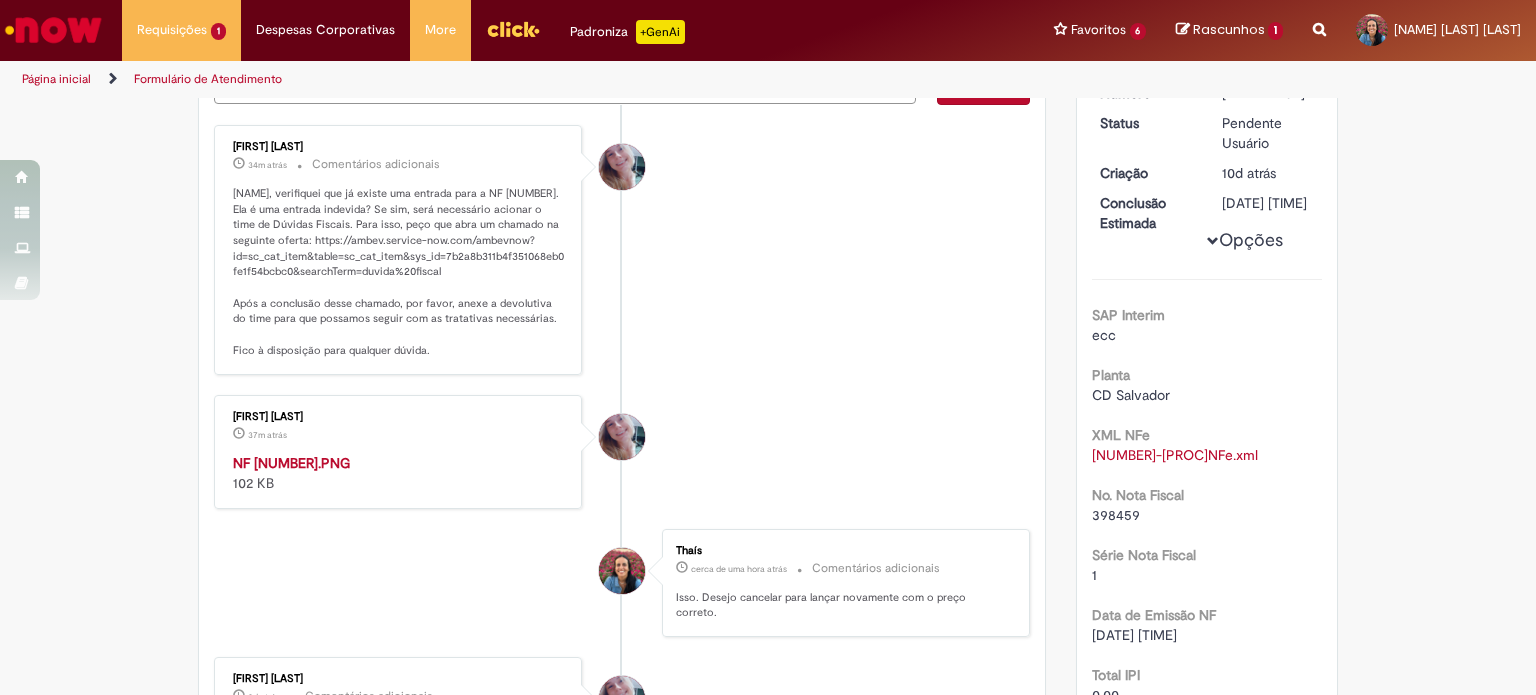 scroll, scrollTop: 200, scrollLeft: 0, axis: vertical 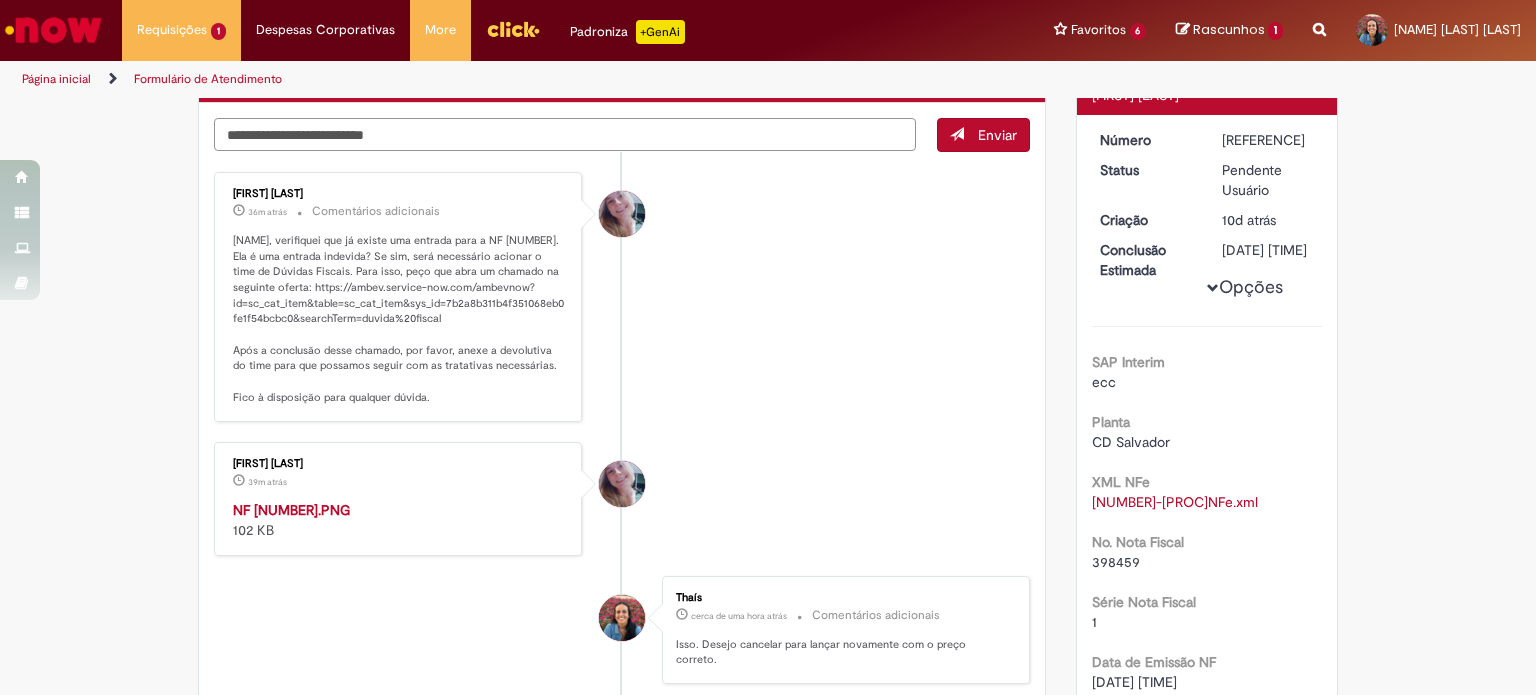 click at bounding box center (565, 135) 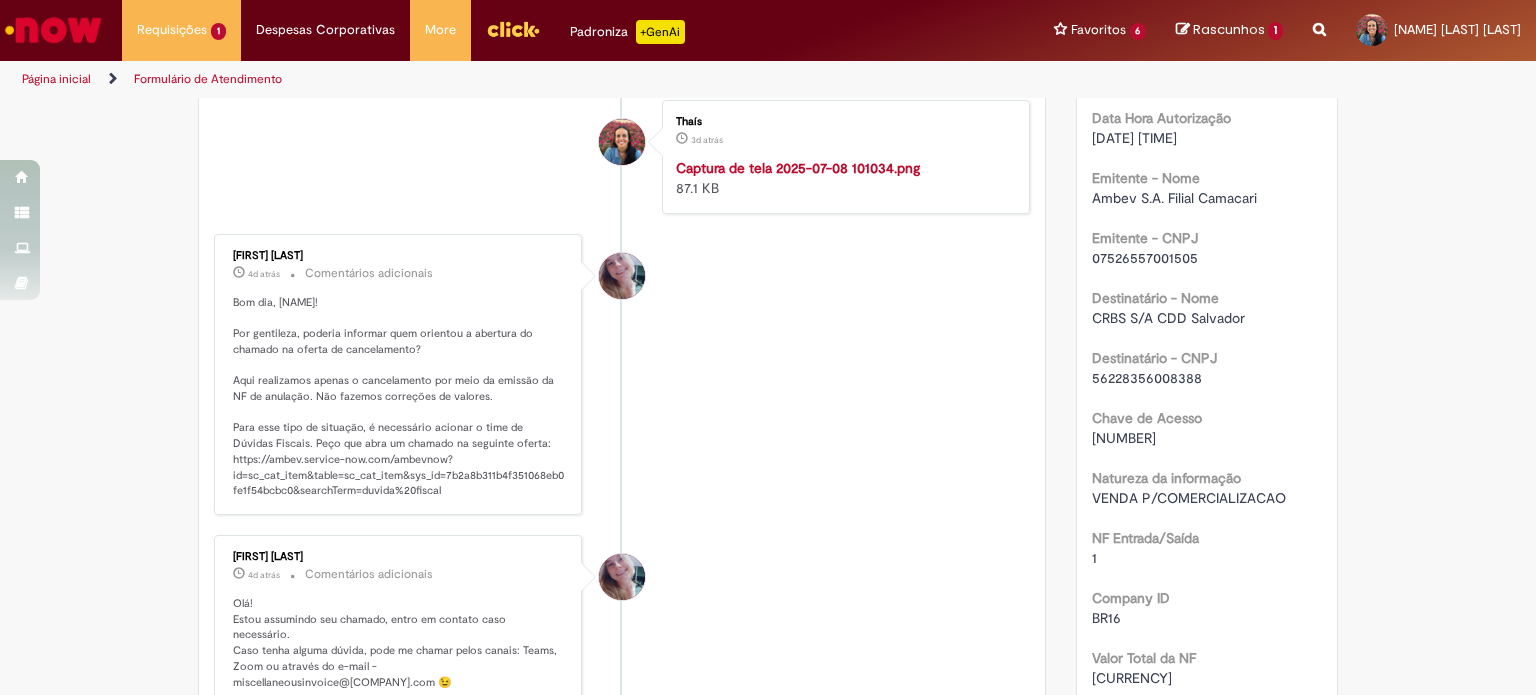 scroll, scrollTop: 1000, scrollLeft: 0, axis: vertical 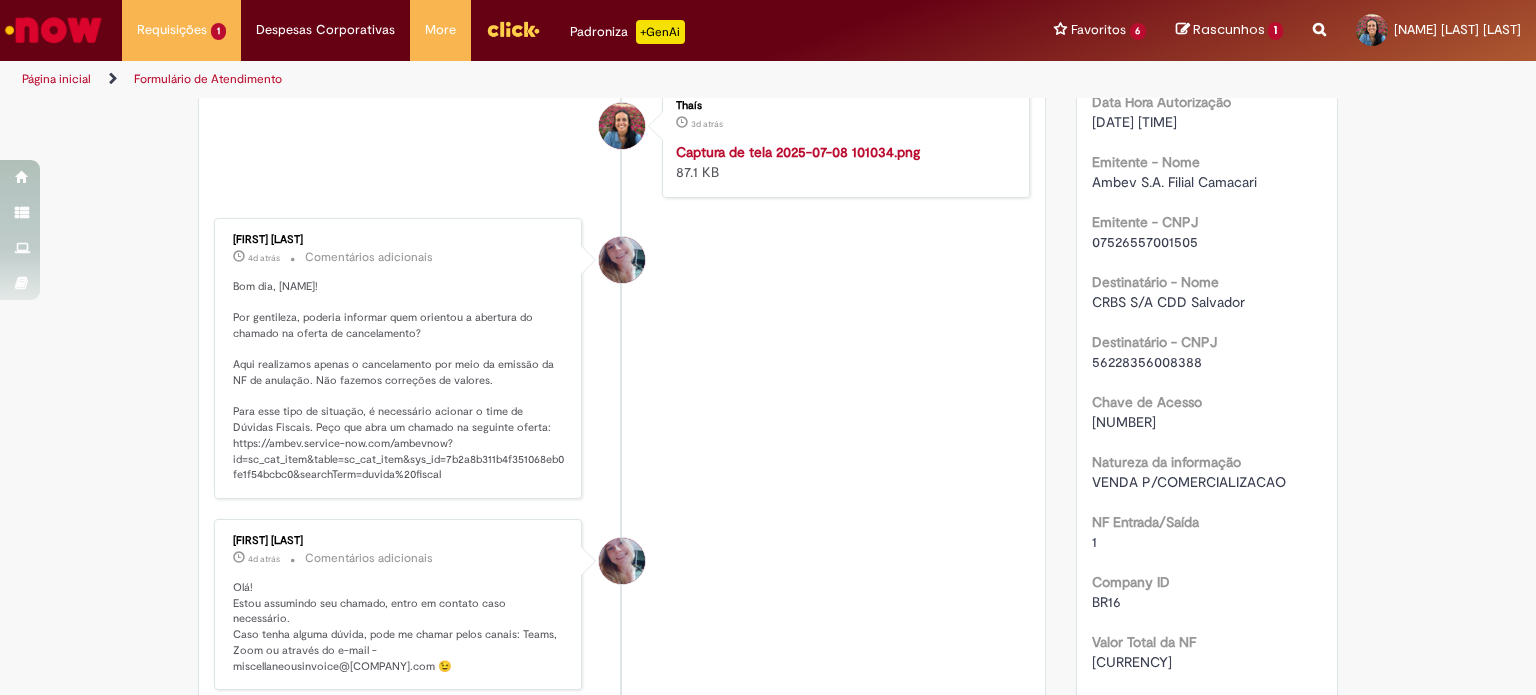 click on "Captura de tela 2025-07-08 101034.png" at bounding box center (798, 152) 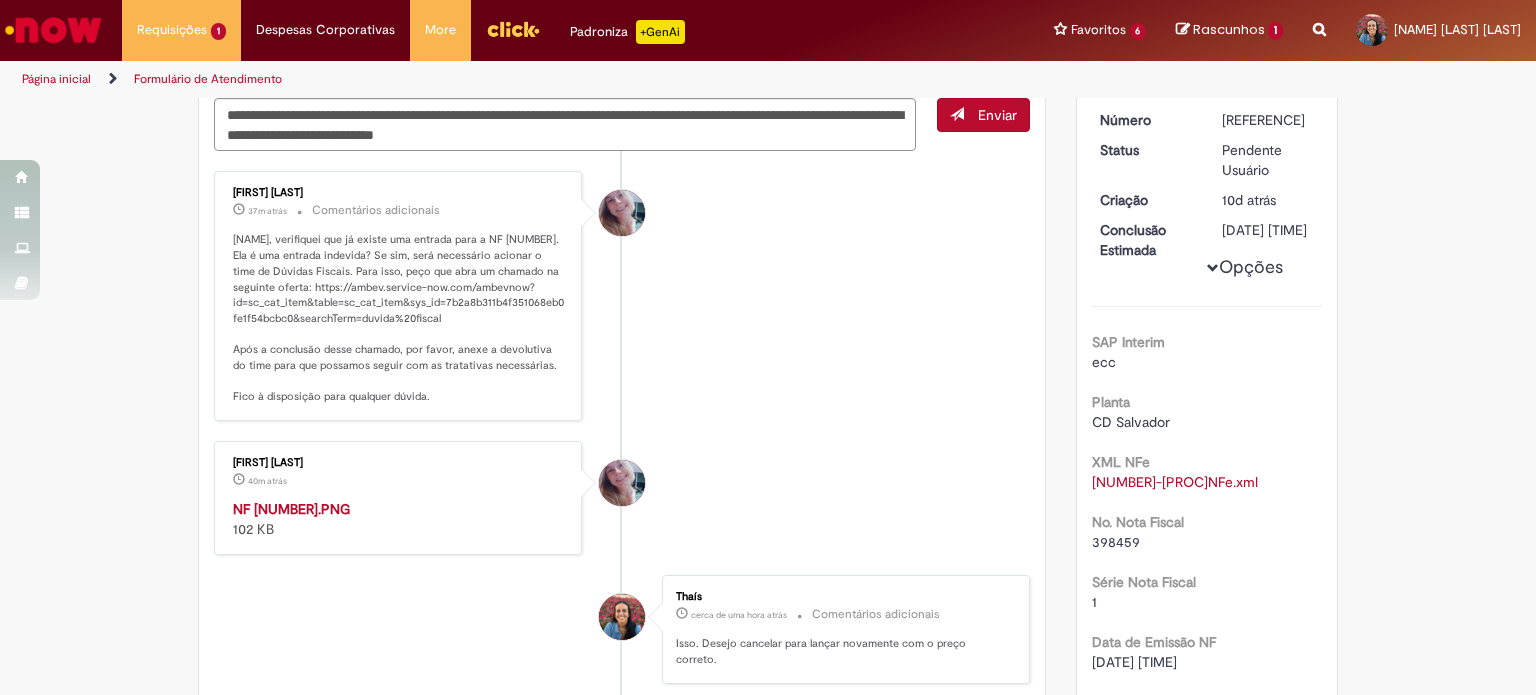 scroll, scrollTop: 0, scrollLeft: 0, axis: both 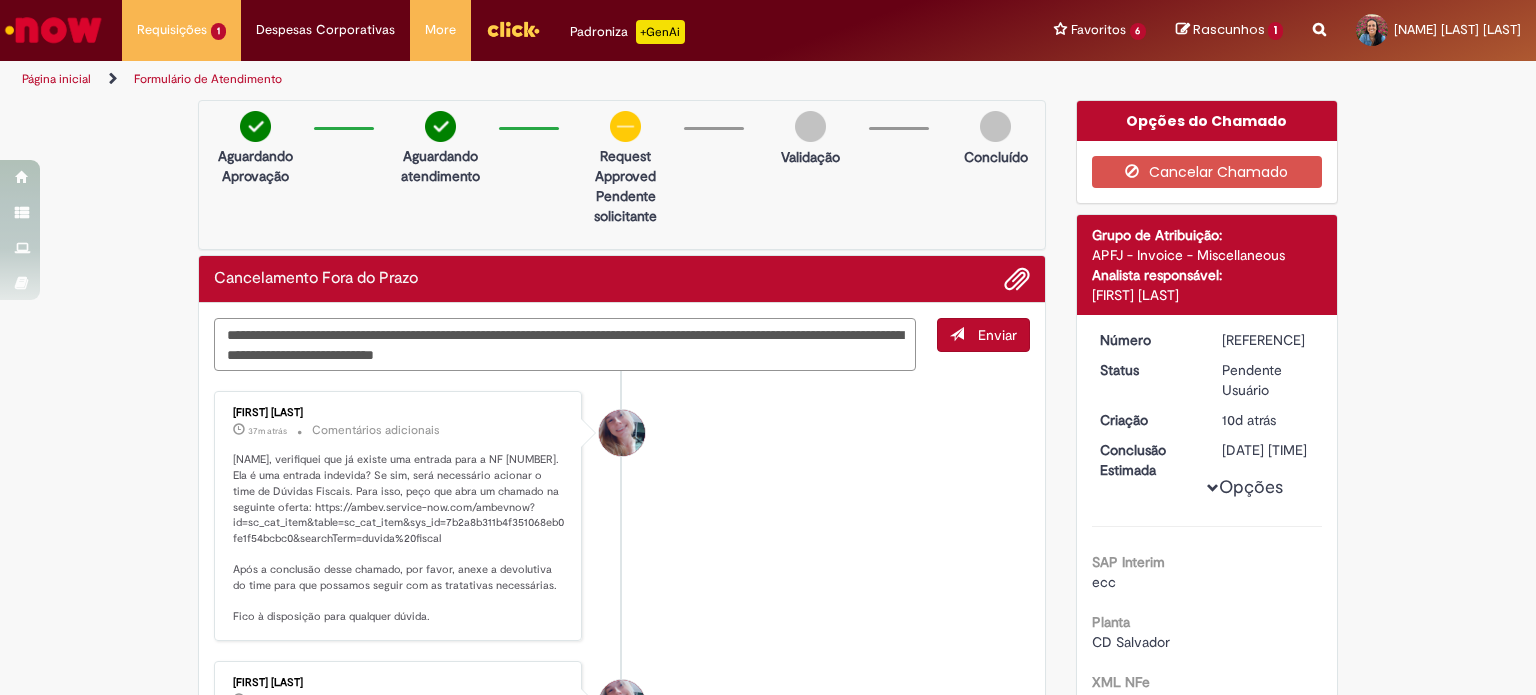 drag, startPoint x: 440, startPoint y: 359, endPoint x: 476, endPoint y: 363, distance: 36.221542 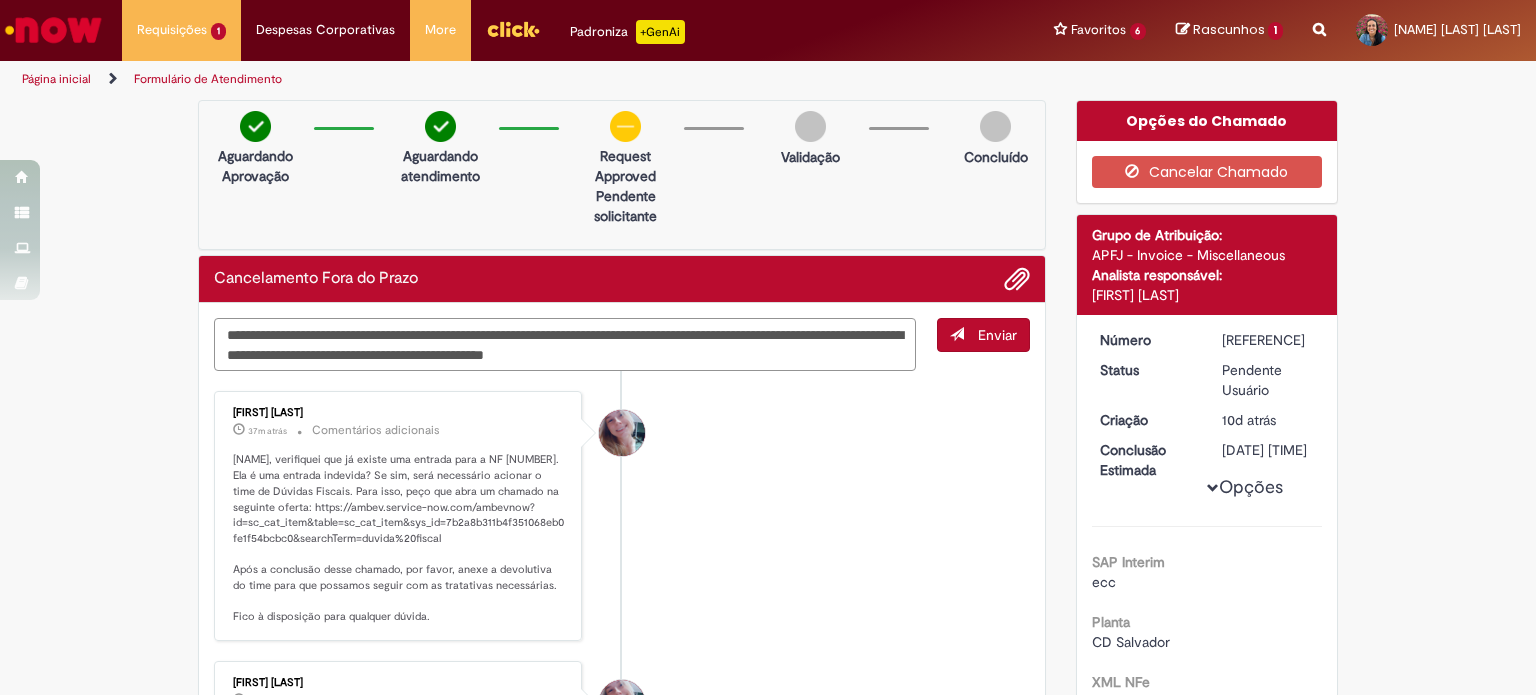 click on "**********" at bounding box center [565, 345] 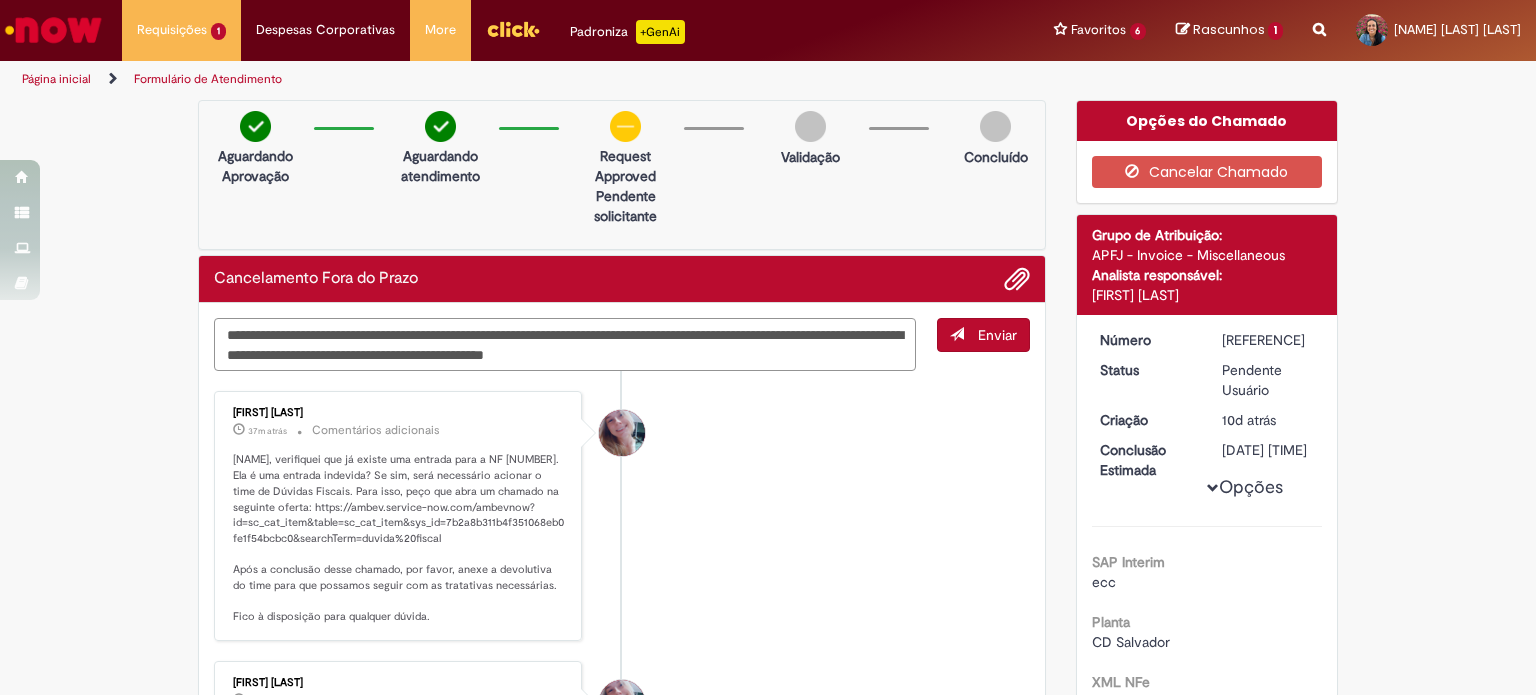 click on "**********" at bounding box center [565, 345] 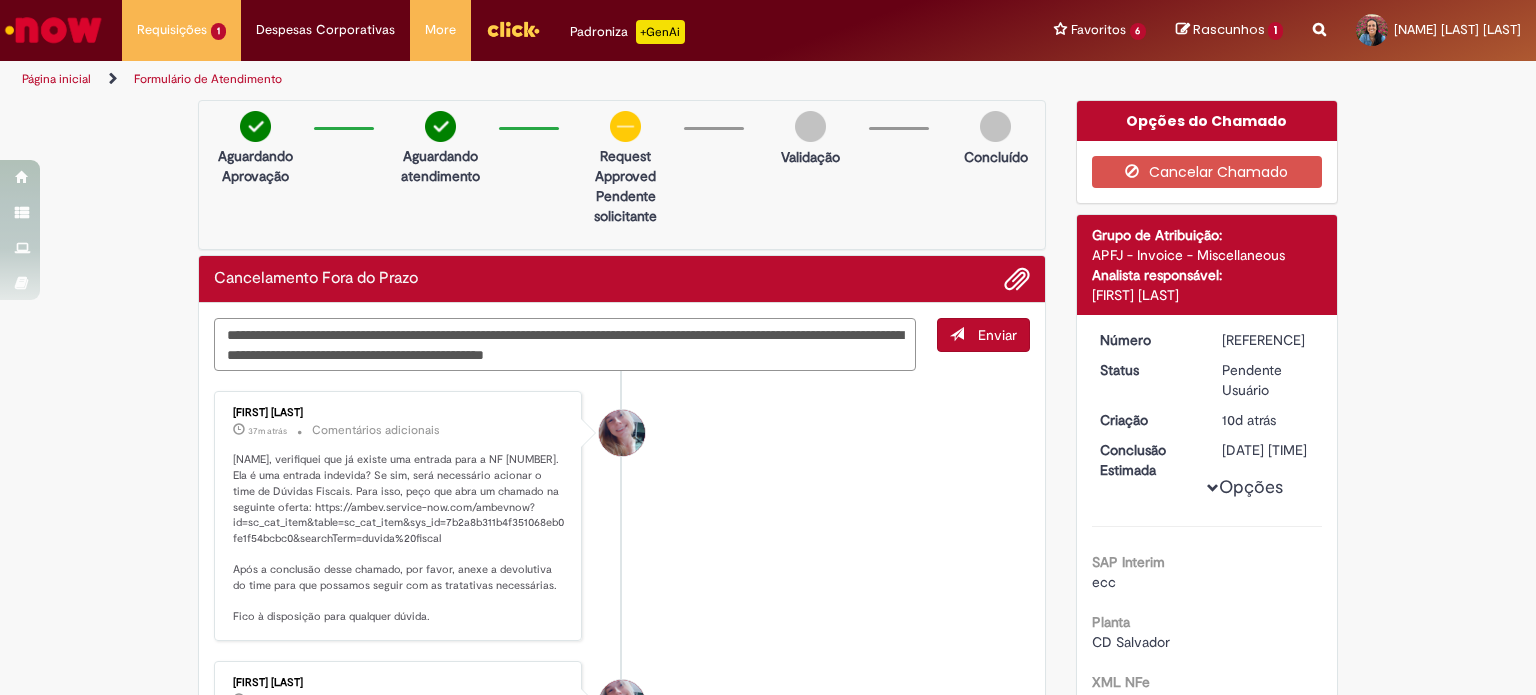 click on "**********" at bounding box center [565, 345] 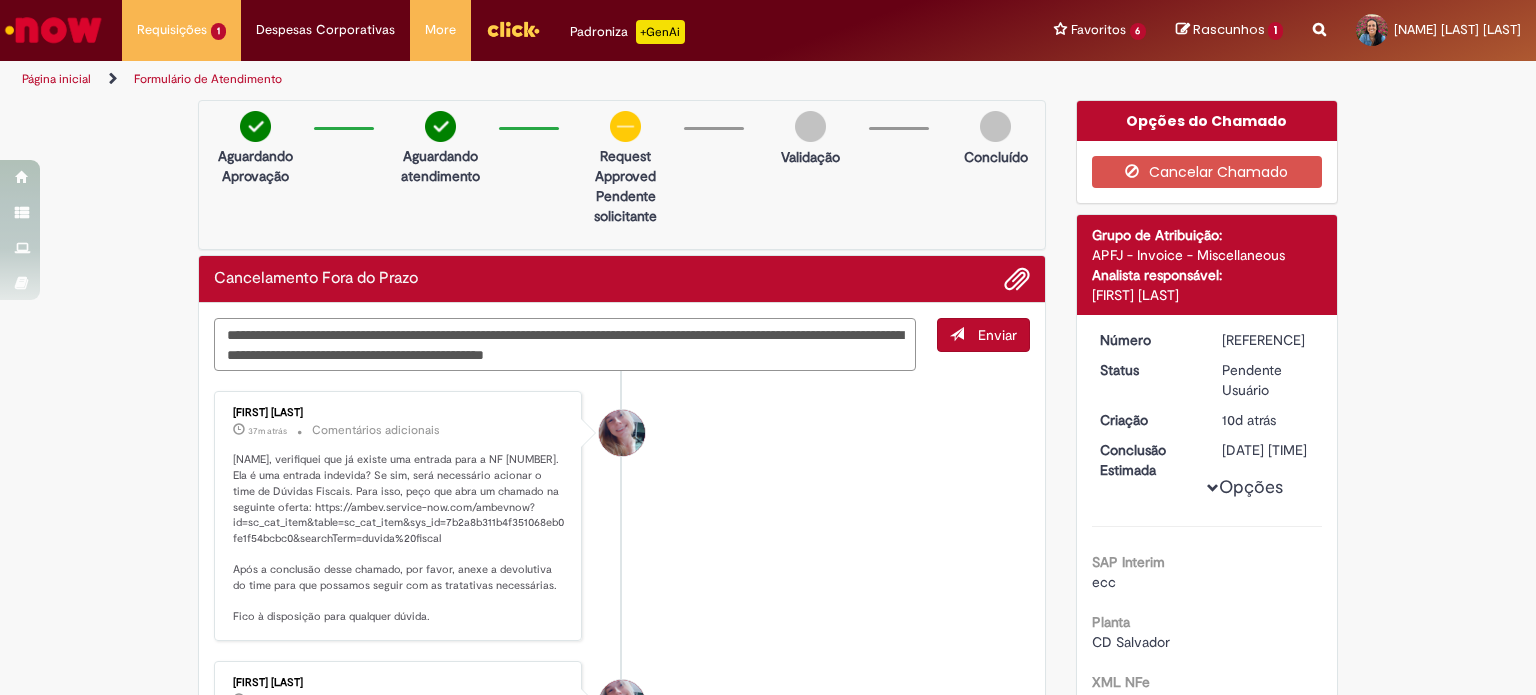 click on "**********" at bounding box center (565, 345) 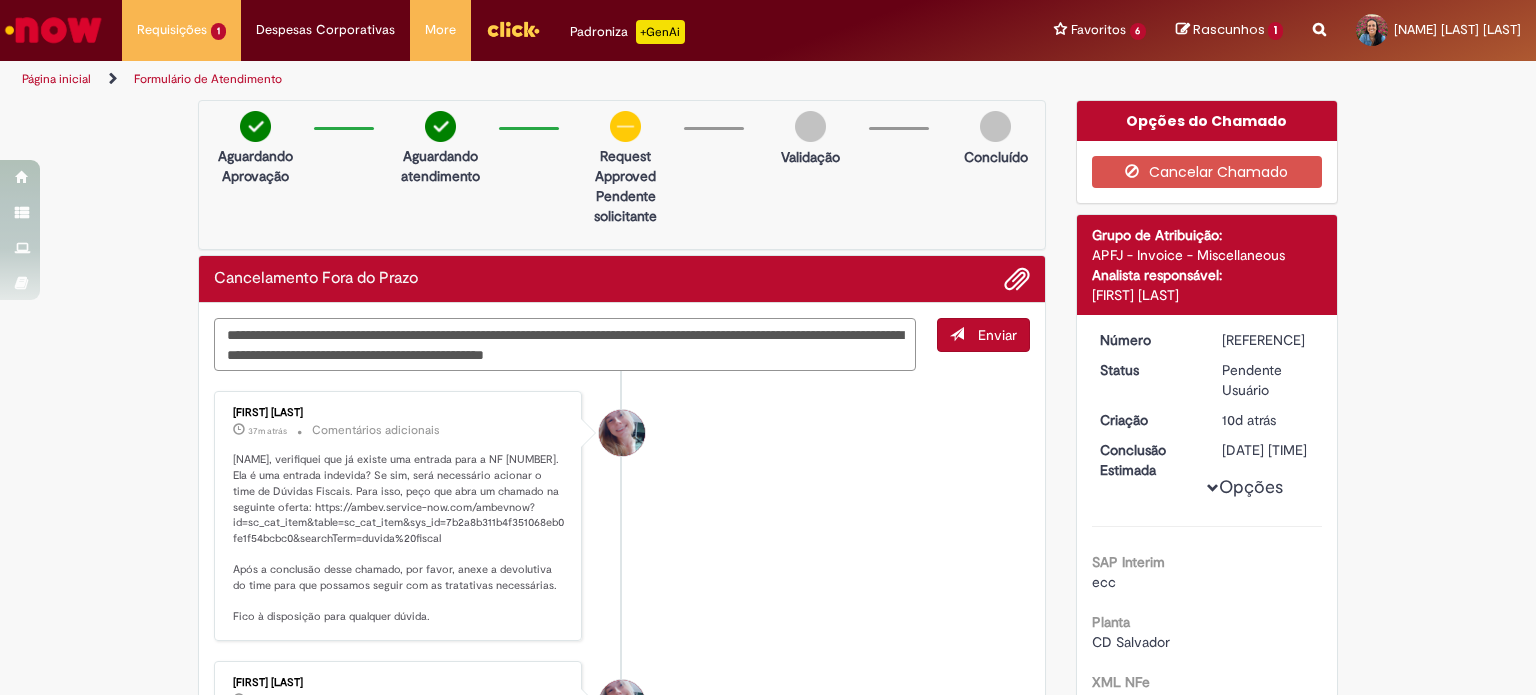click on "**********" at bounding box center (565, 345) 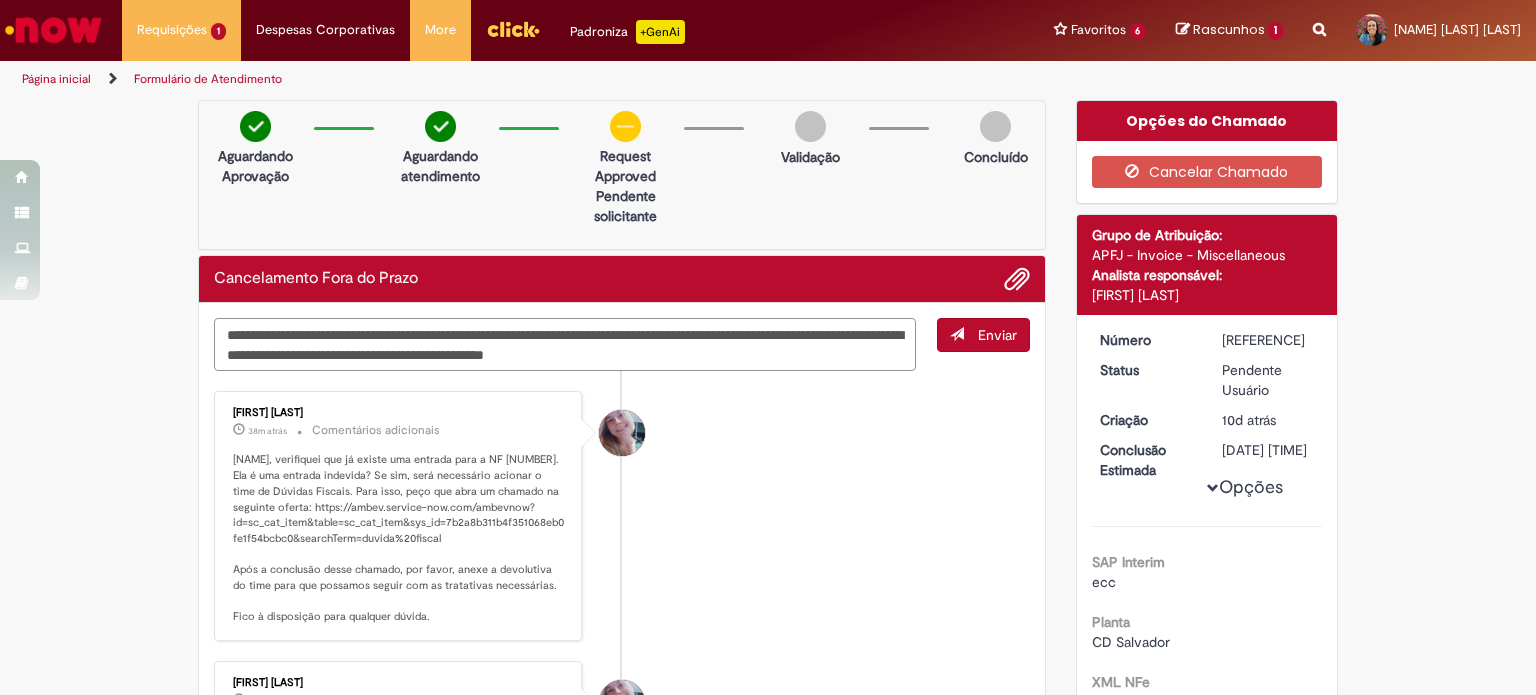 click on "**********" at bounding box center (565, 345) 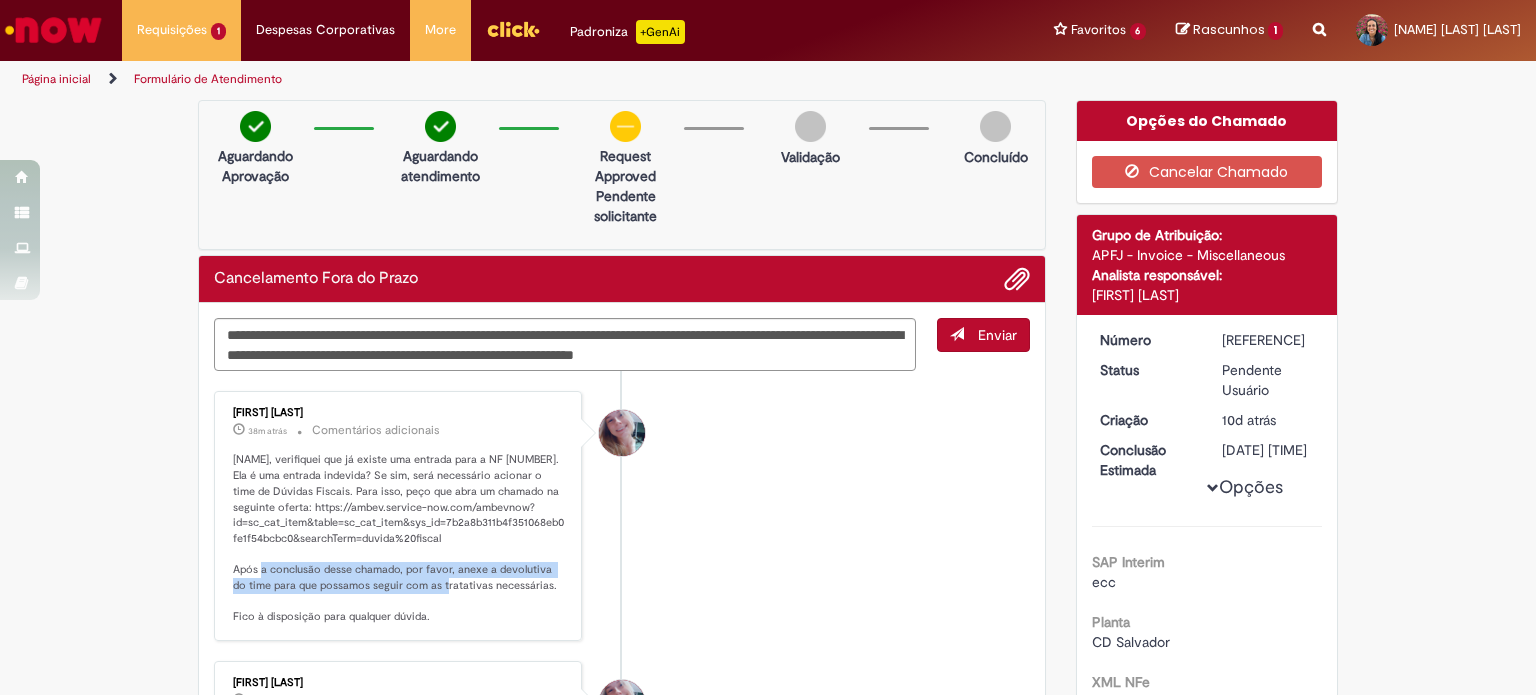 drag, startPoint x: 266, startPoint y: 571, endPoint x: 437, endPoint y: 583, distance: 171.42053 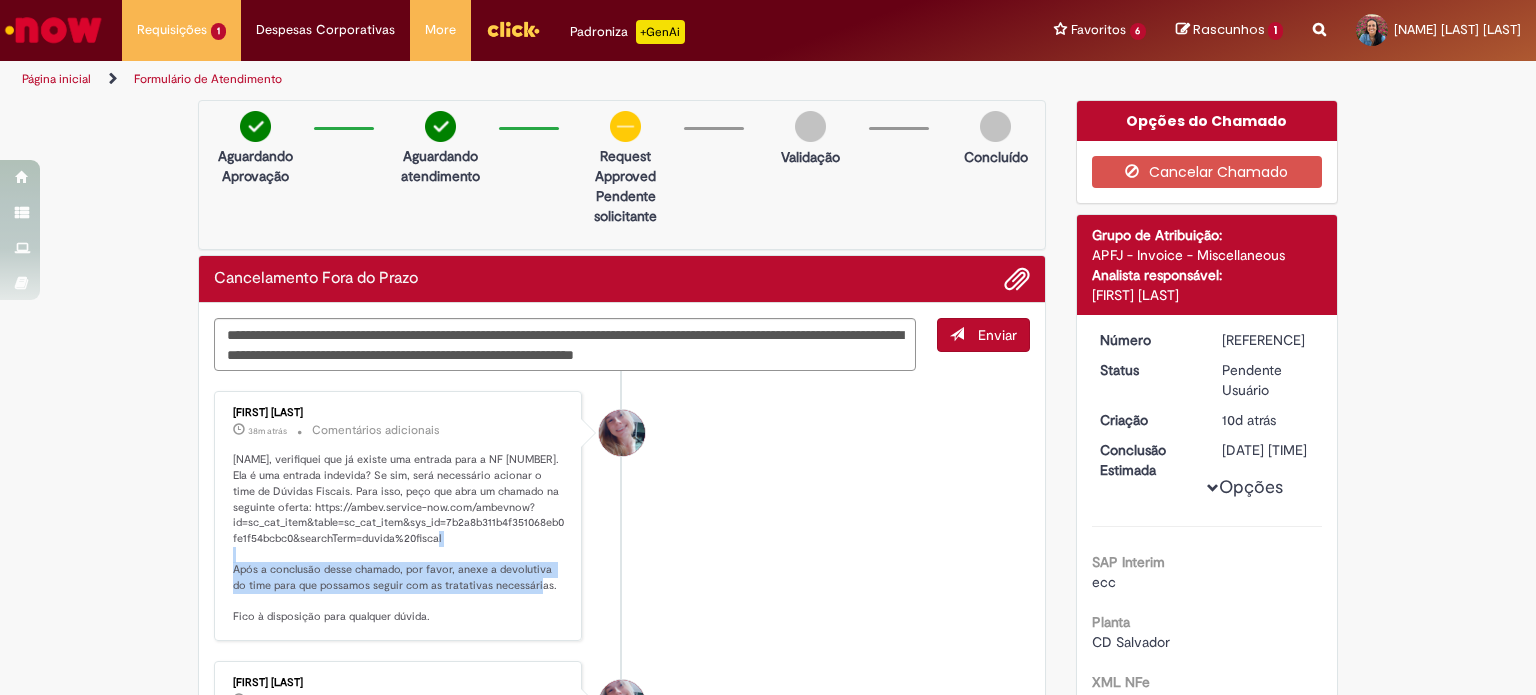 drag, startPoint x: 228, startPoint y: 563, endPoint x: 550, endPoint y: 580, distance: 322.44846 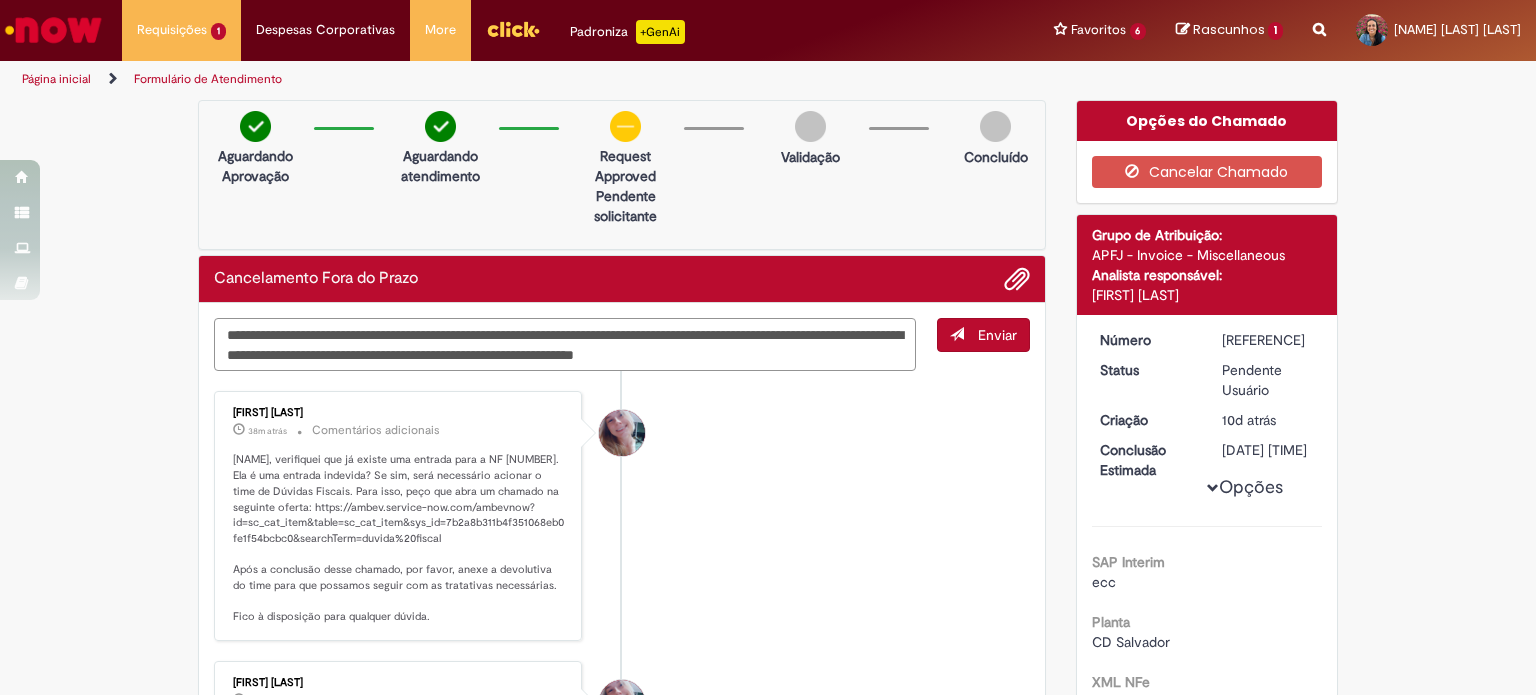 click on "**********" at bounding box center (565, 345) 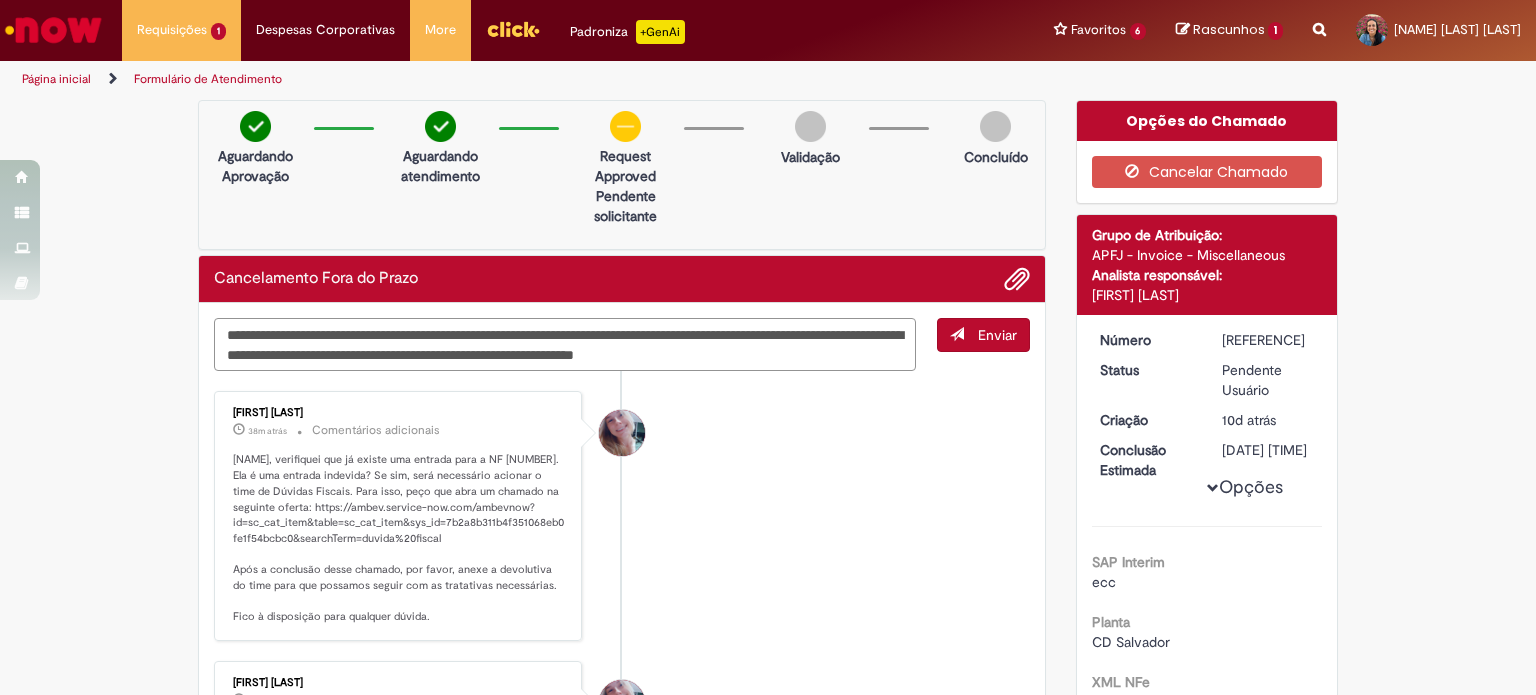 click on "**********" at bounding box center [565, 345] 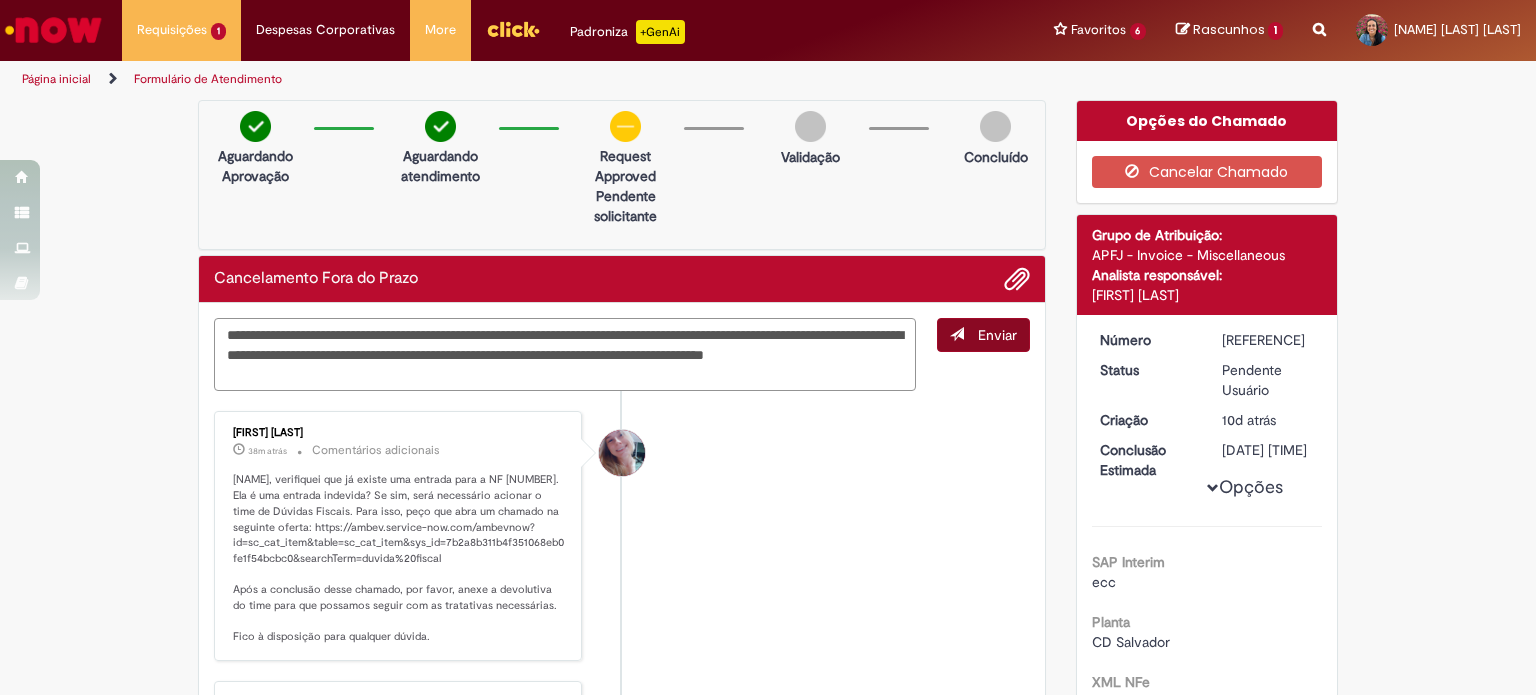 type on "**********" 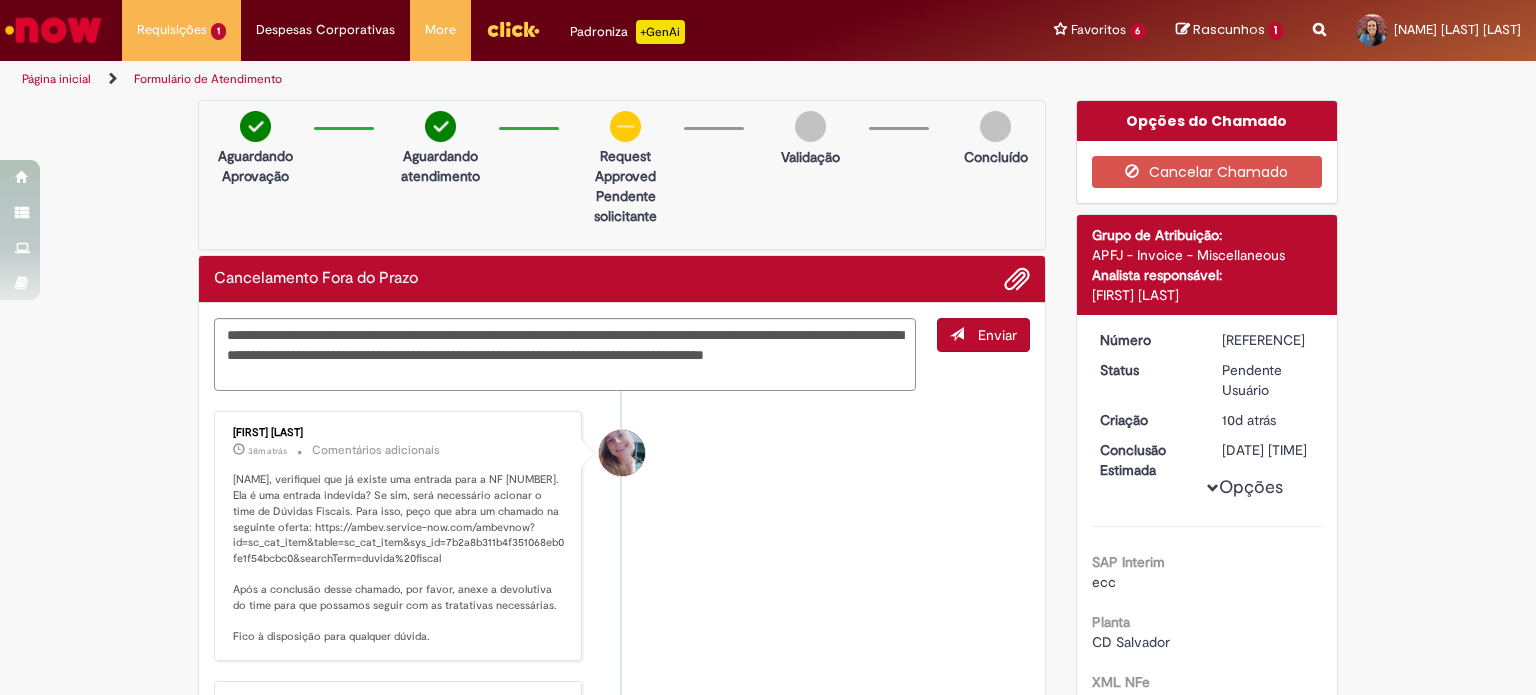 click on "Enviar" at bounding box center (983, 335) 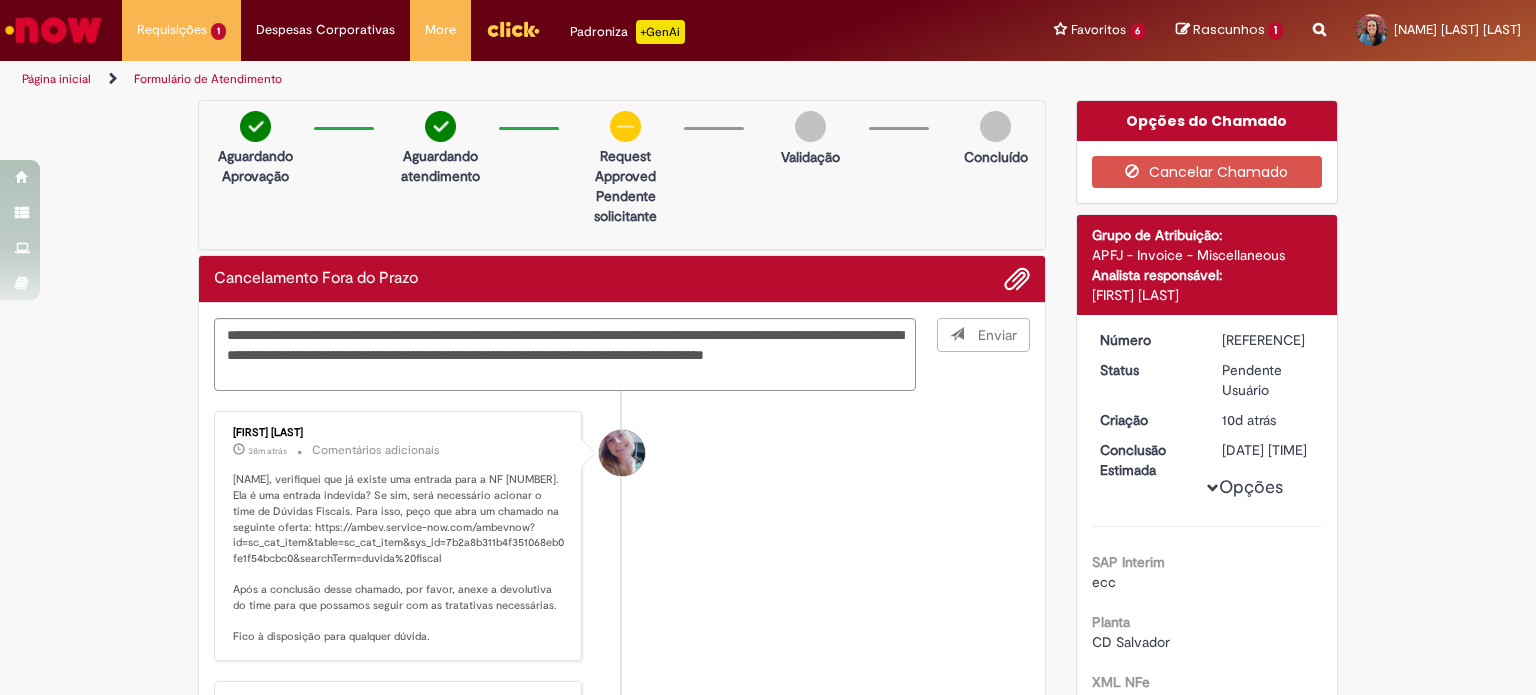 type 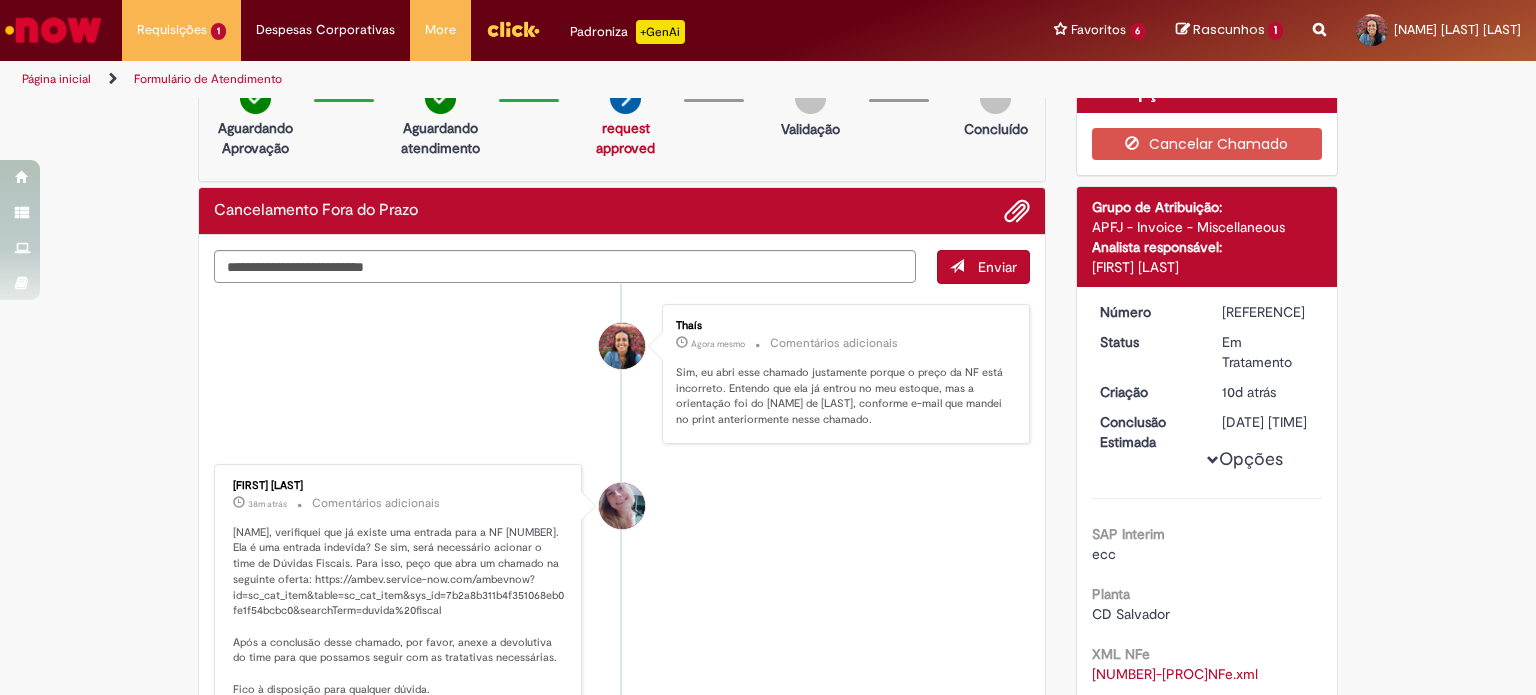 scroll, scrollTop: 0, scrollLeft: 0, axis: both 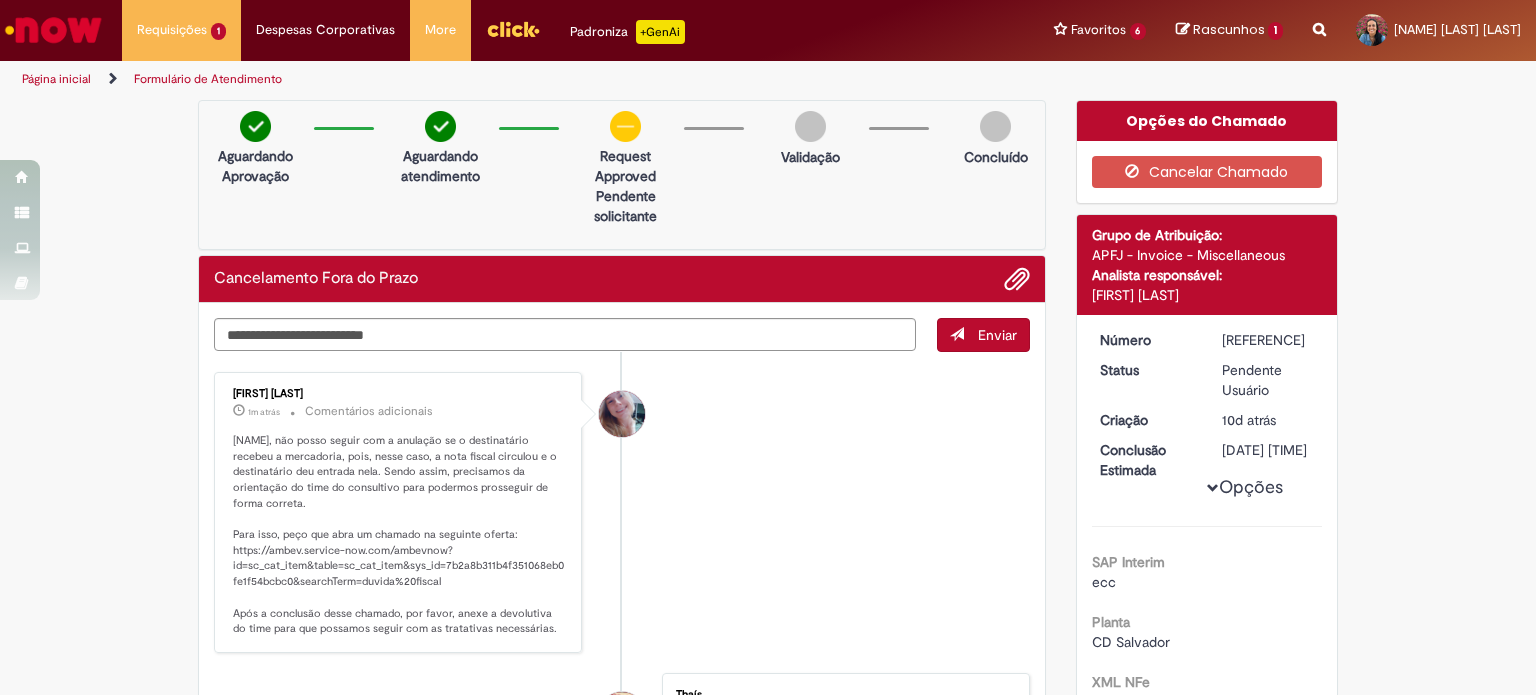 click on "[FIRST] [LAST]
1m atrás 1m atrás     Comentários adicionais
[NAME], não posso seguir com a anulação se o destinatário recebeu a mercadoria, pois, nesse caso, a nota fiscal circulou e o destinatário deu entrada nela. Sendo assim, precisamos da orientação do time do consultivo para podermos prosseguir de forma correta.
Para isso, peço que abra um chamado na seguinte oferta: https://ambev.service-now.com/ambevnow?id=sc_cat_item&table=sc_cat_item&sys_id=7b2a8b311b4f351068eb0fe1f54bcbc0&searchTerm=duvida%20fiscal
Após a conclusão desse chamado, por favor, anexe a devolutiva do time para que possamos seguir com as tratativas necessárias." at bounding box center [622, 512] 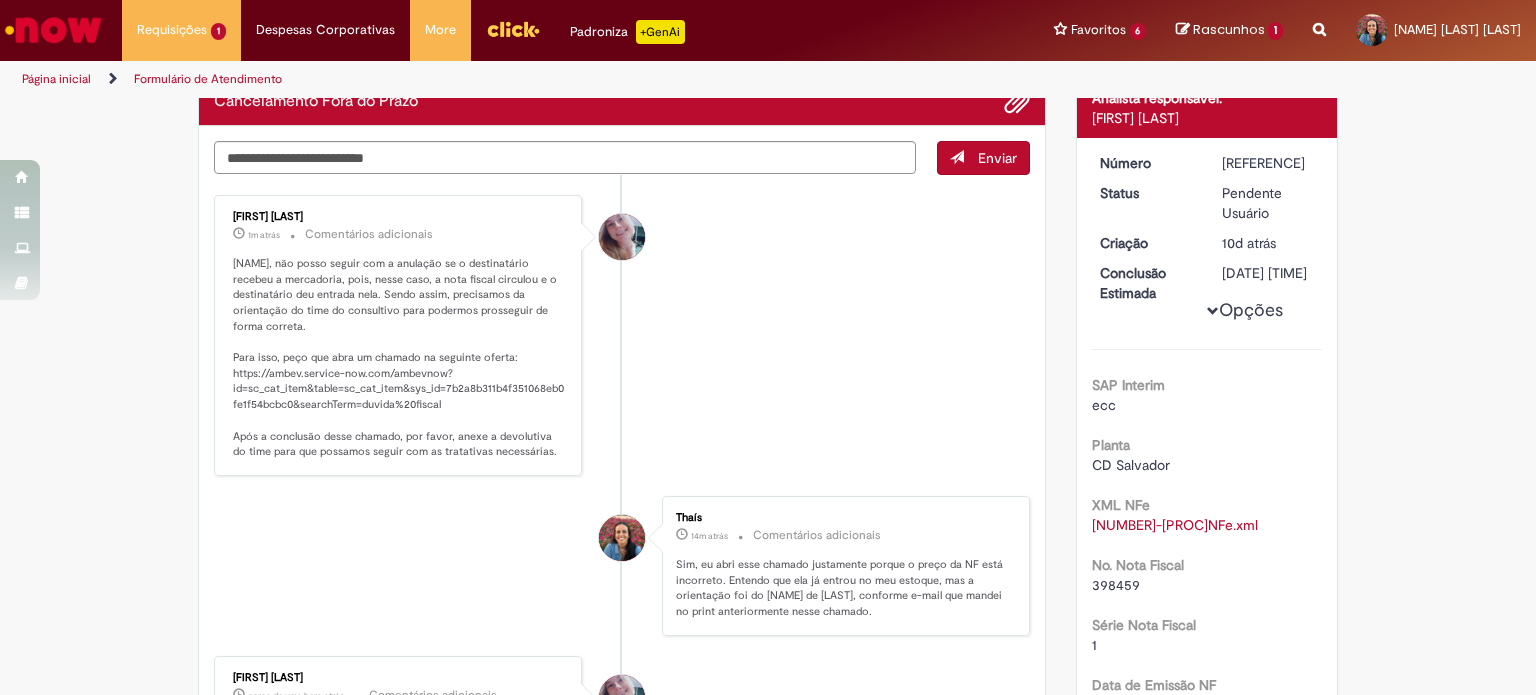scroll, scrollTop: 0, scrollLeft: 0, axis: both 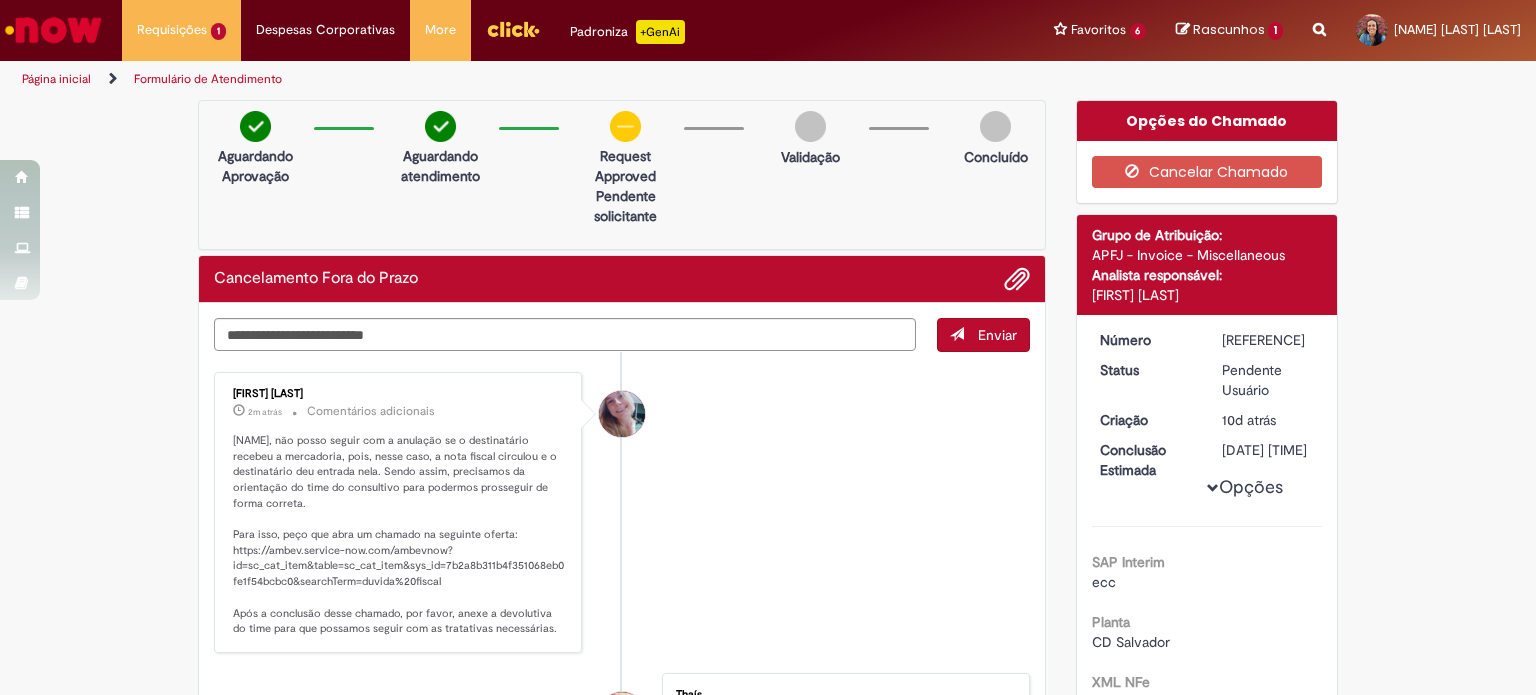 click on "[FIRST] [LAST]
2m atrás 2 minutos atrás     Comentários adicionais
[NAME], não posso seguir com a anulação se o destinatário recebeu a mercadoria, pois, nesse caso, a nota fiscal circulou e o destinatário deu entrada nela. Sendo assim, precisamos da orientação do time do consultivo para podermos prosseguir de forma correta.
Para isso, peço que abra um chamado na seguinte oferta: https://ambev.service-now.com/ambevnow?id=sc_cat_item&table=sc_cat_item&sys_id=7b2a8b311b4f351068eb0fe1f54bcbc0&searchTerm=duvida%20fiscal
Após a conclusão desse chamado, por favor, anexe a devolutiva do time para que possamos seguir com as tratativas necessárias." at bounding box center [398, 512] 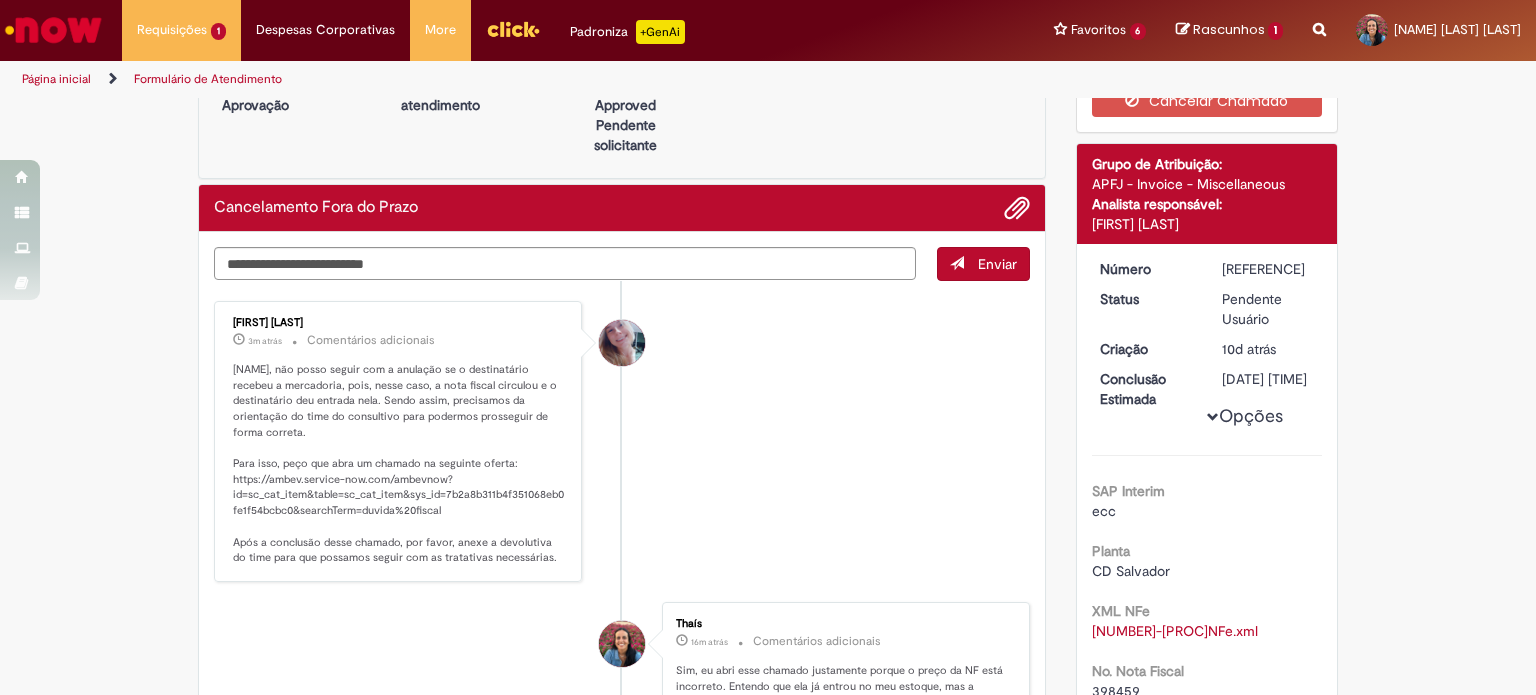 scroll, scrollTop: 100, scrollLeft: 0, axis: vertical 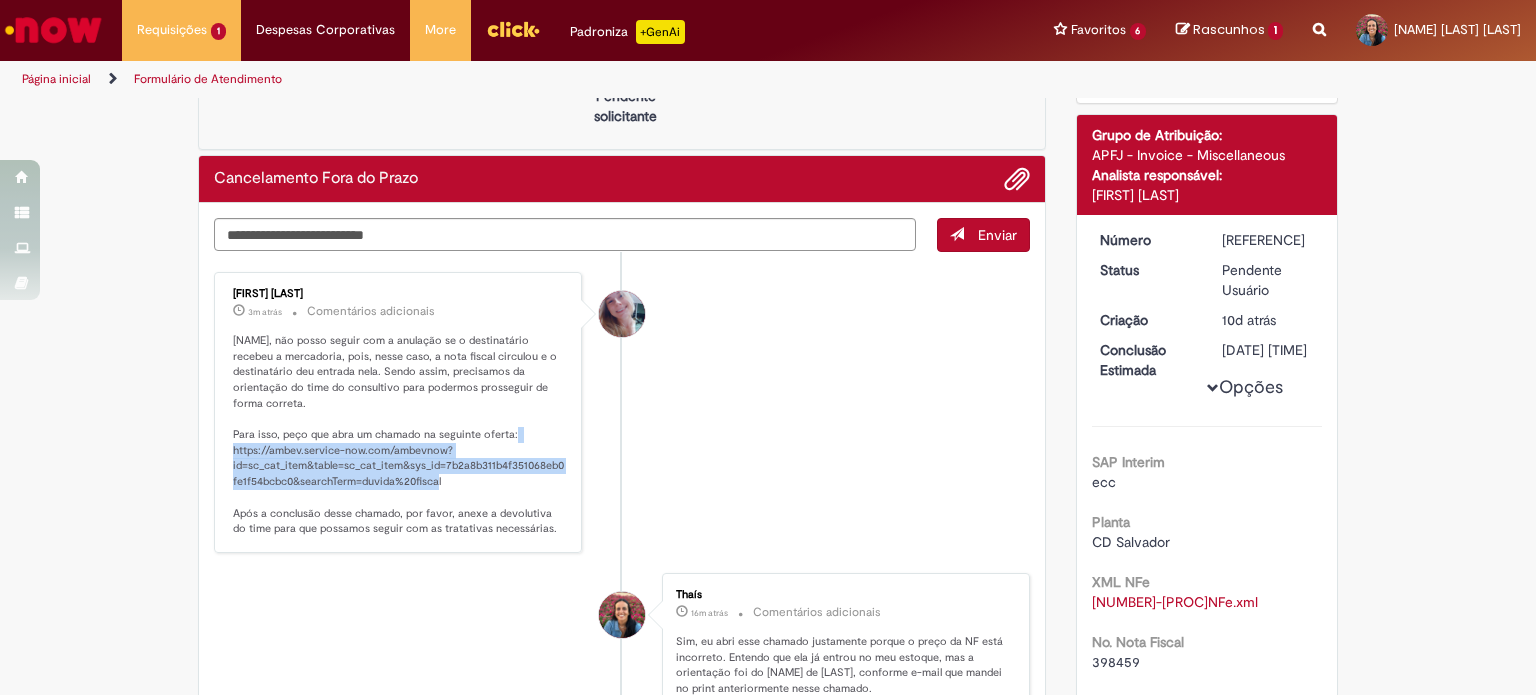 drag, startPoint x: 226, startPoint y: 428, endPoint x: 457, endPoint y: 471, distance: 234.96808 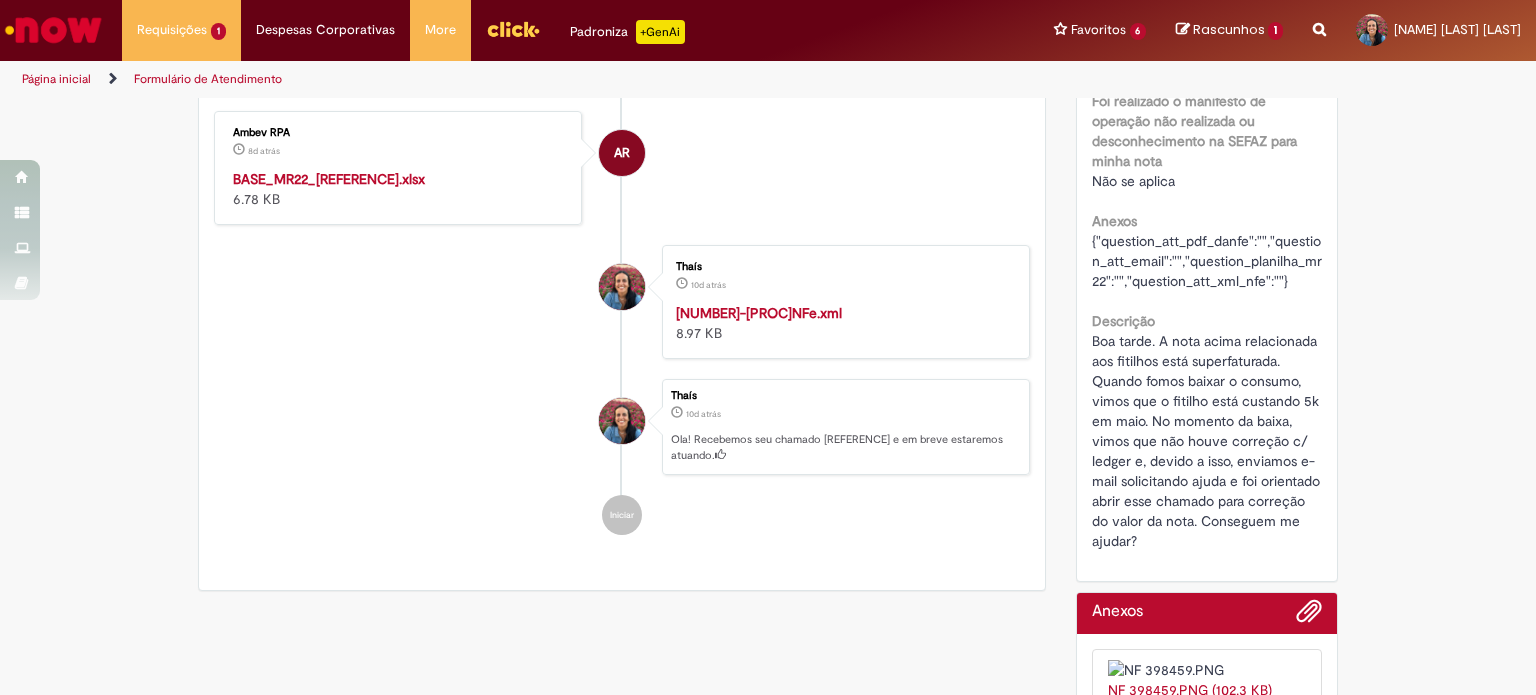 scroll, scrollTop: 2180, scrollLeft: 0, axis: vertical 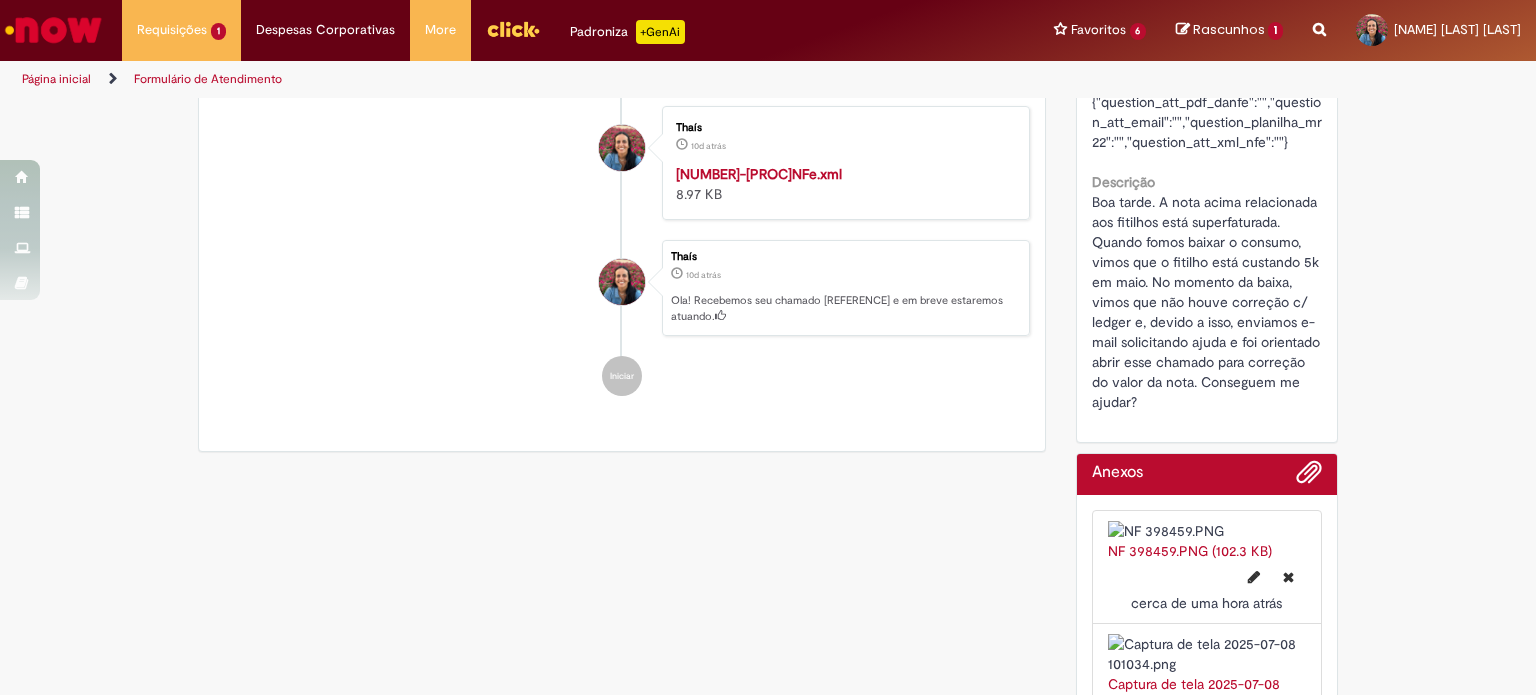 click on "Boa tarde. A nota acima relacionada aos fitilhos está superfaturada. Quando fomos baixar o consumo, vimos que o fitilho está custando 5k em maio. No momento da baixa, vimos que não houve correção c/ ledger e, devido a isso, enviamos e-mail solicitando ajuda e foi orientado abrir esse chamado para correção do valor da nota. Conseguem me ajudar?" at bounding box center [1208, 302] 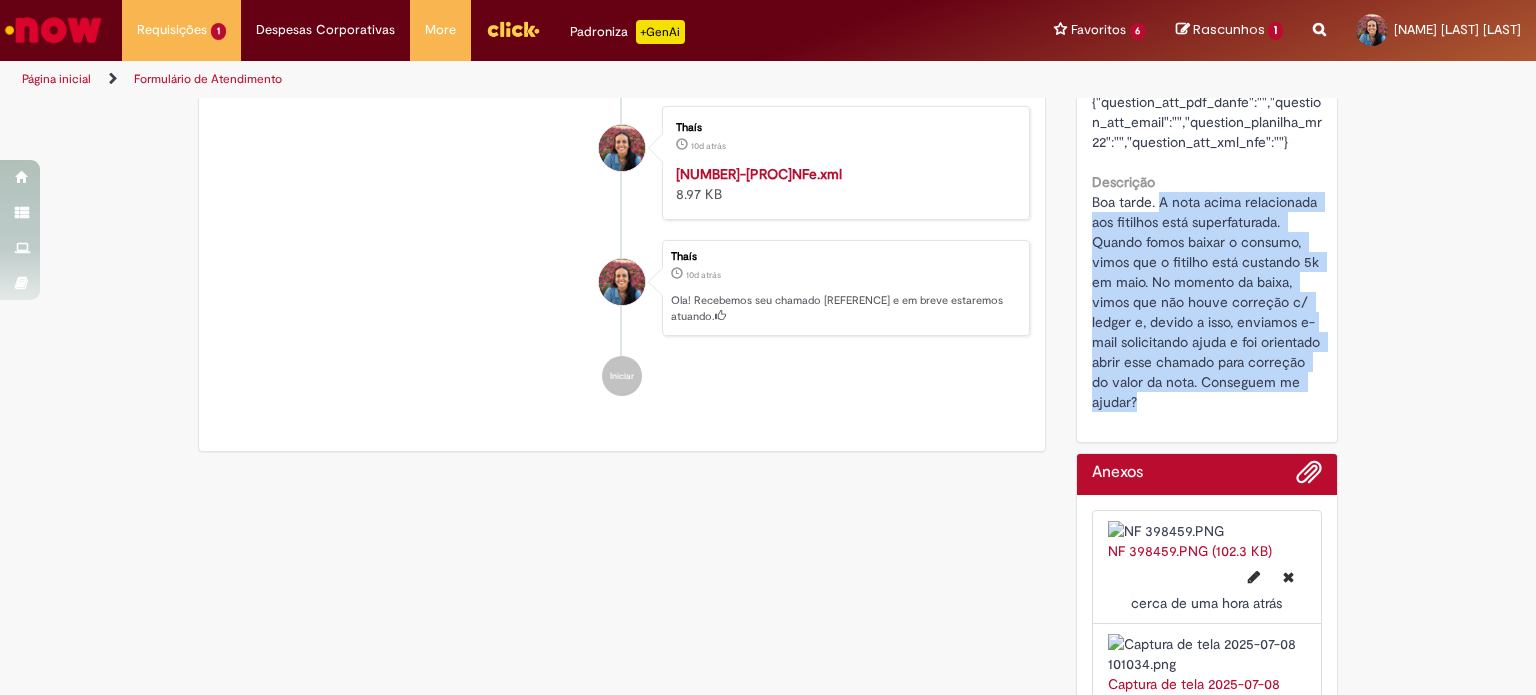 drag, startPoint x: 1151, startPoint y: 259, endPoint x: 1169, endPoint y: 466, distance: 207.78113 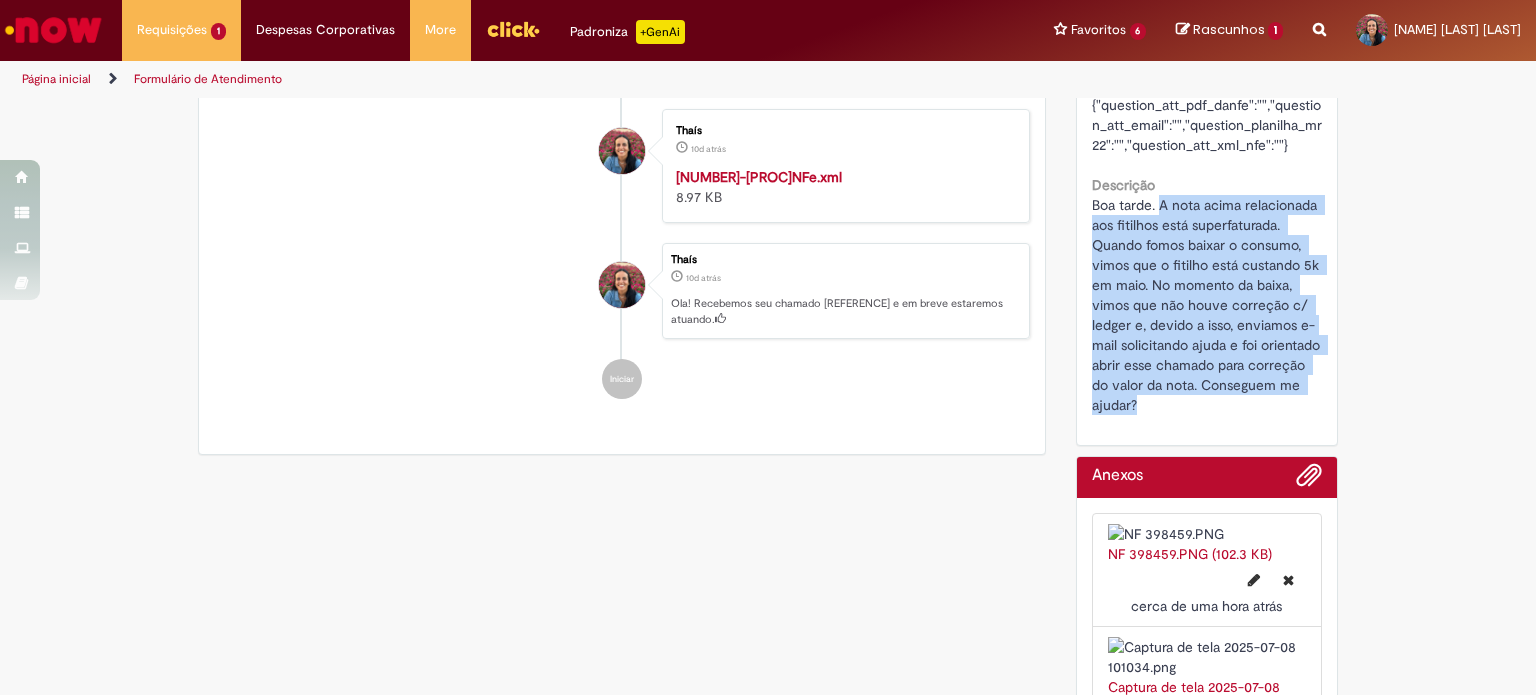 scroll, scrollTop: 2180, scrollLeft: 0, axis: vertical 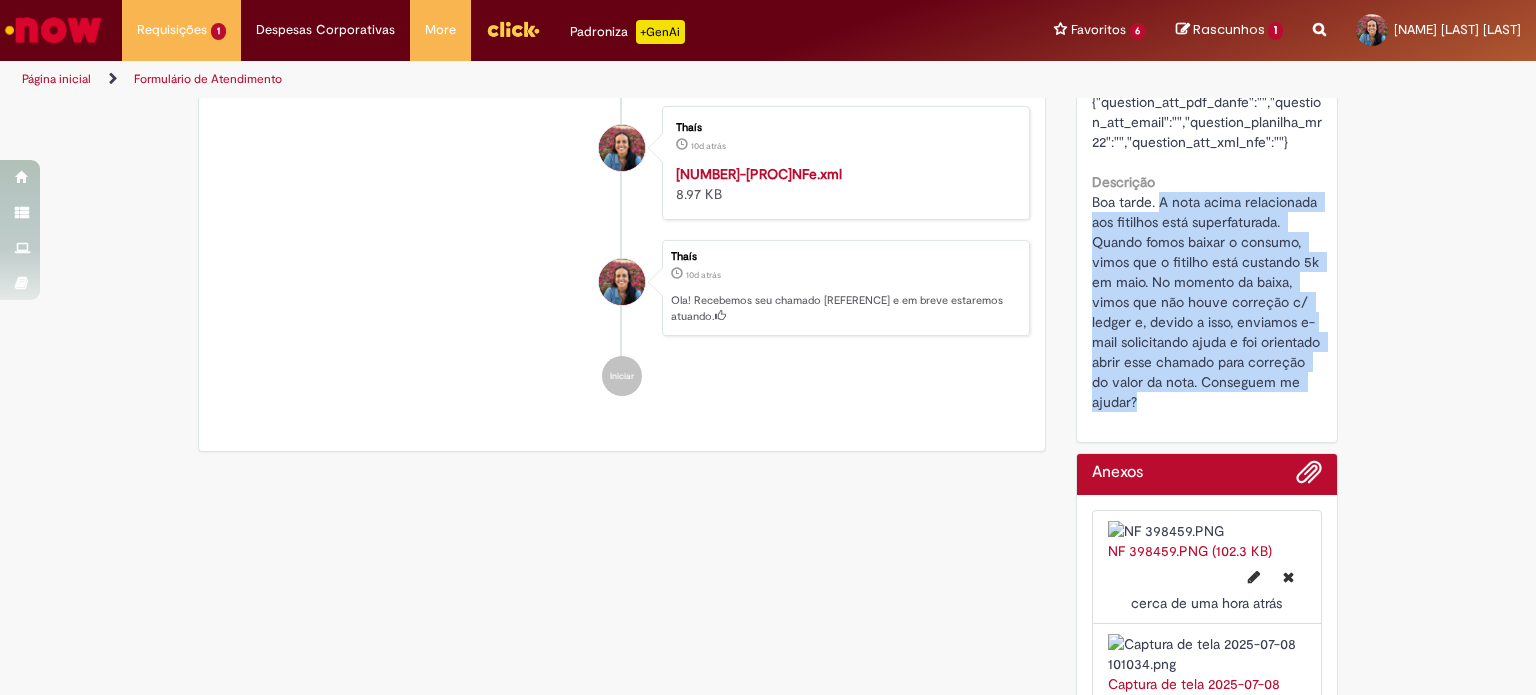 click on "Boa tarde. A nota acima relacionada aos fitilhos está superfaturada. Quando fomos baixar o consumo, vimos que o fitilho está custando 5k em maio. No momento da baixa, vimos que não houve correção c/ ledger e, devido a isso, enviamos e-mail solicitando ajuda e foi orientado abrir esse chamado para correção do valor da nota. Conseguem me ajudar?" at bounding box center [1208, 302] 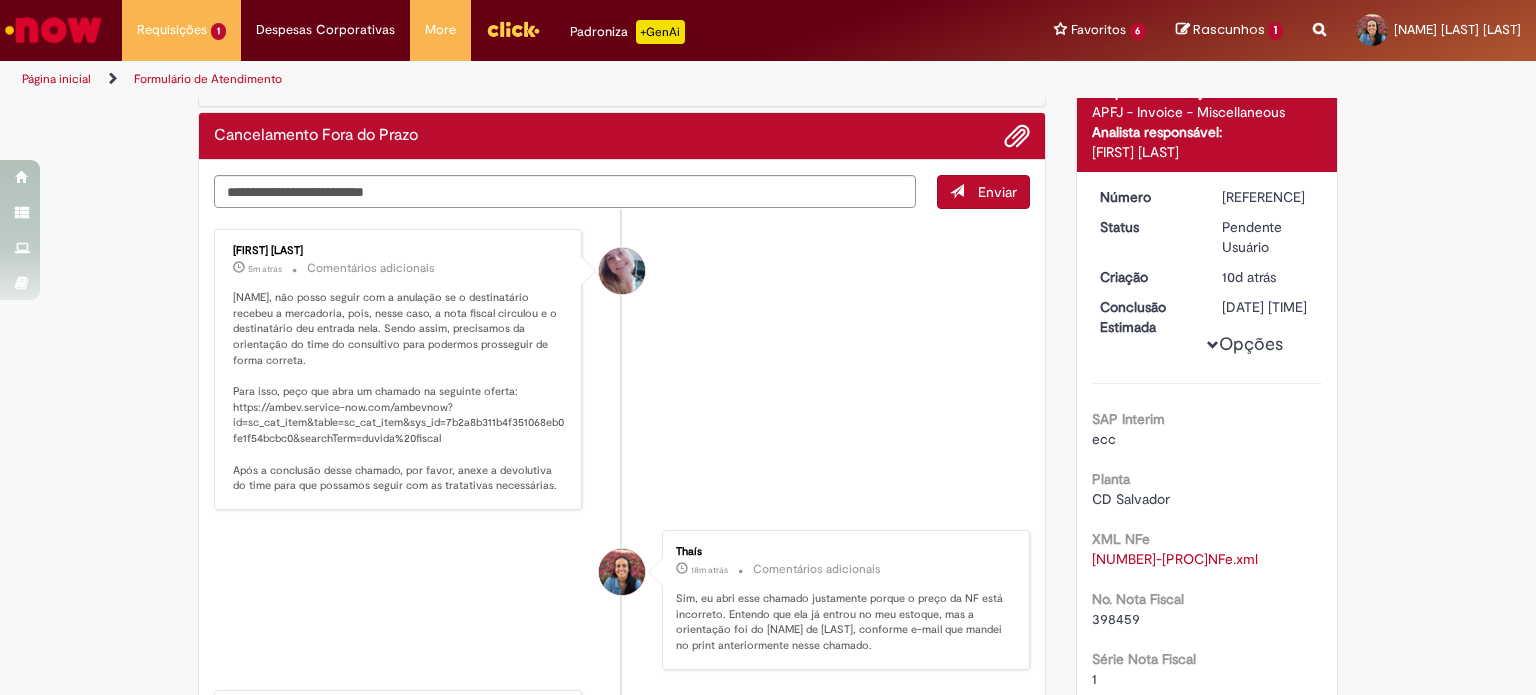 scroll, scrollTop: 0, scrollLeft: 0, axis: both 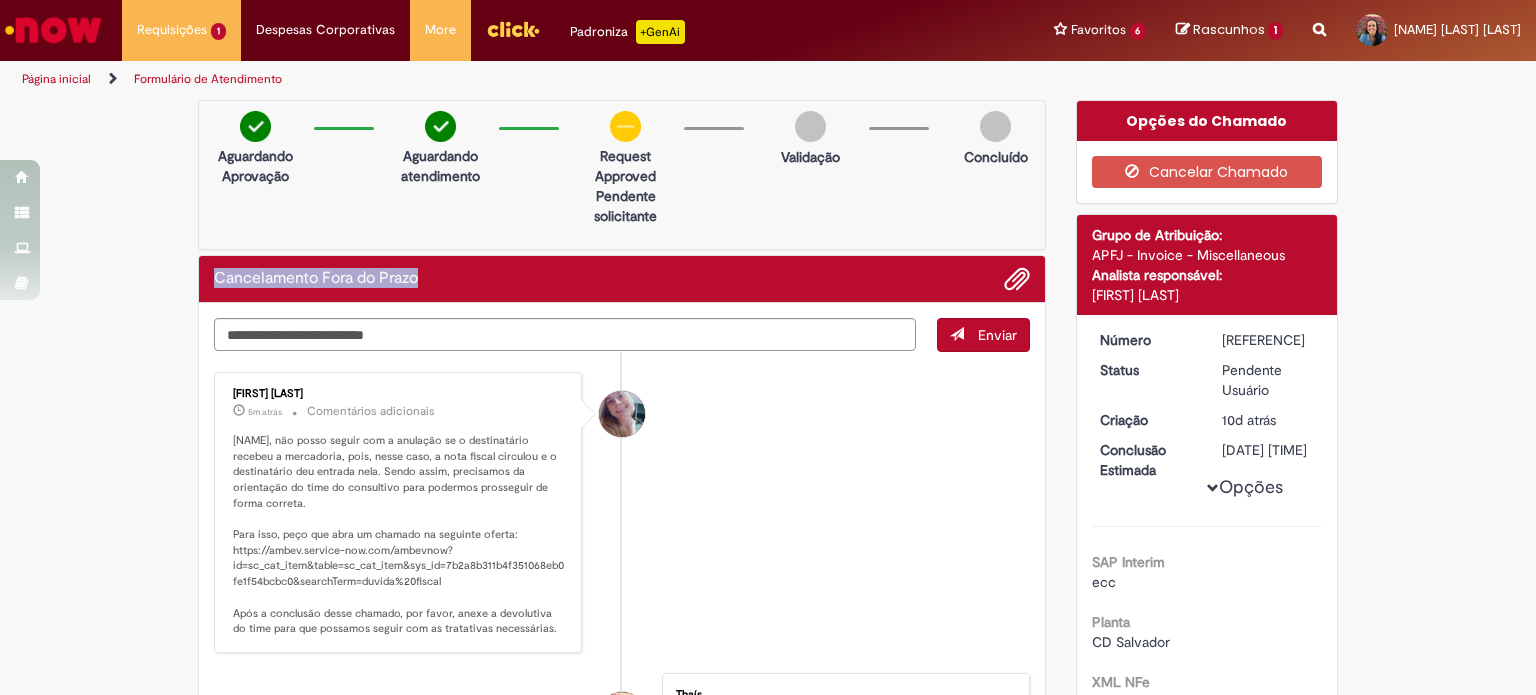 drag, startPoint x: 209, startPoint y: 271, endPoint x: 428, endPoint y: 287, distance: 219.5837 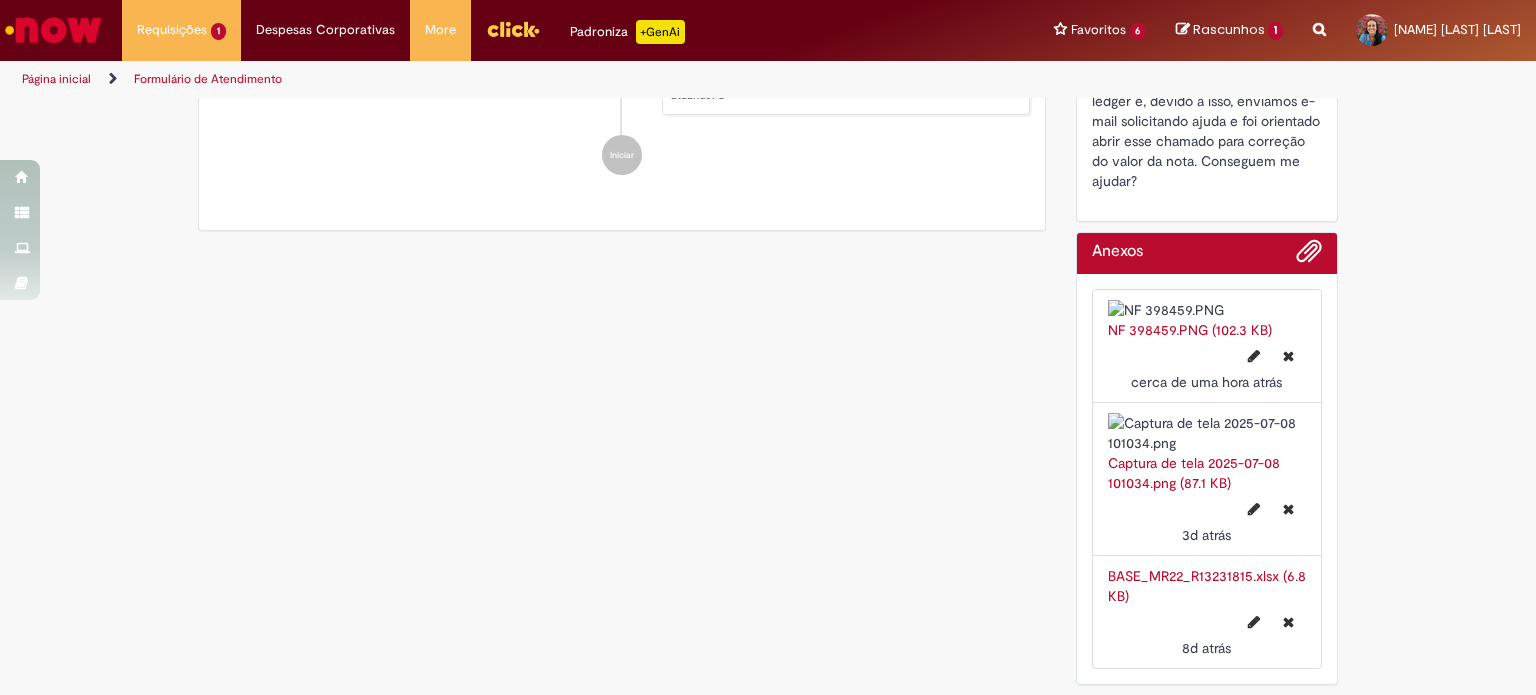 scroll, scrollTop: 2580, scrollLeft: 0, axis: vertical 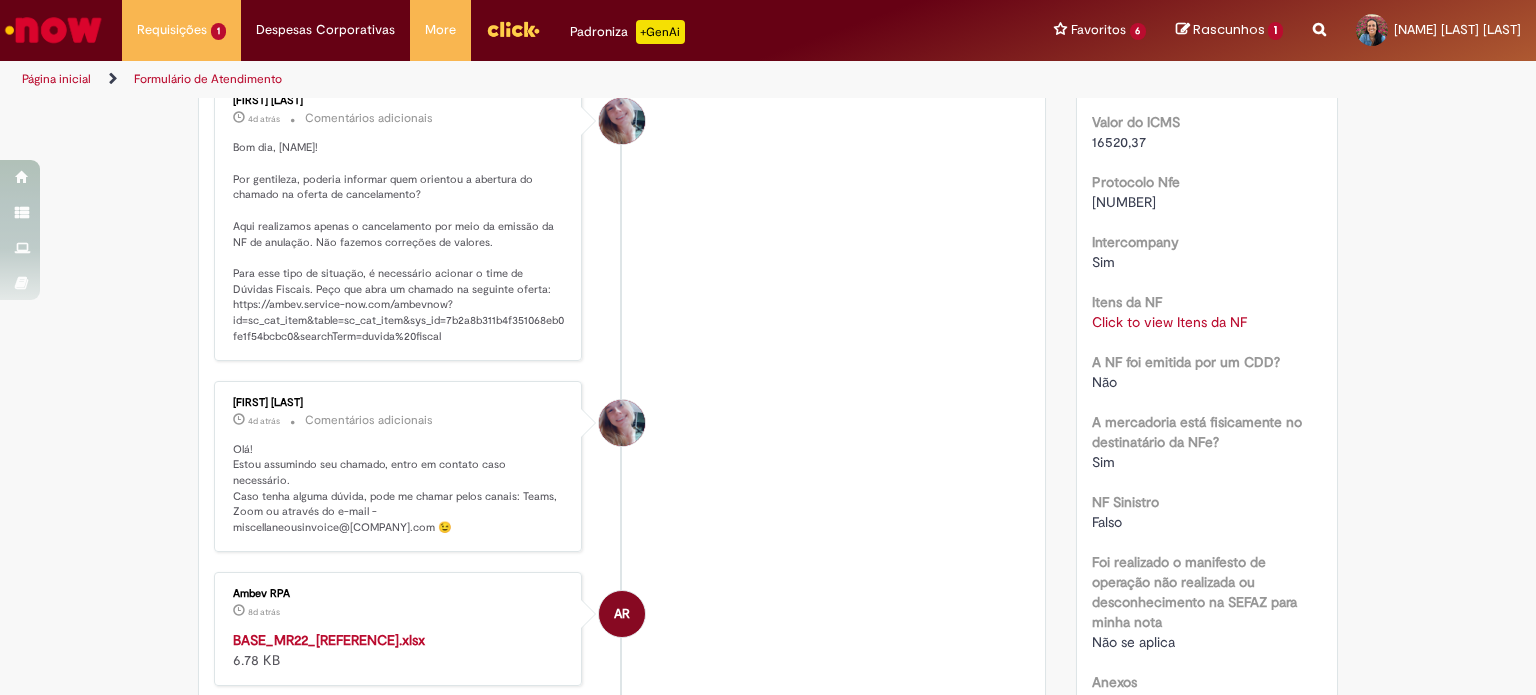 click on "[NUMBER]" at bounding box center [1124, 202] 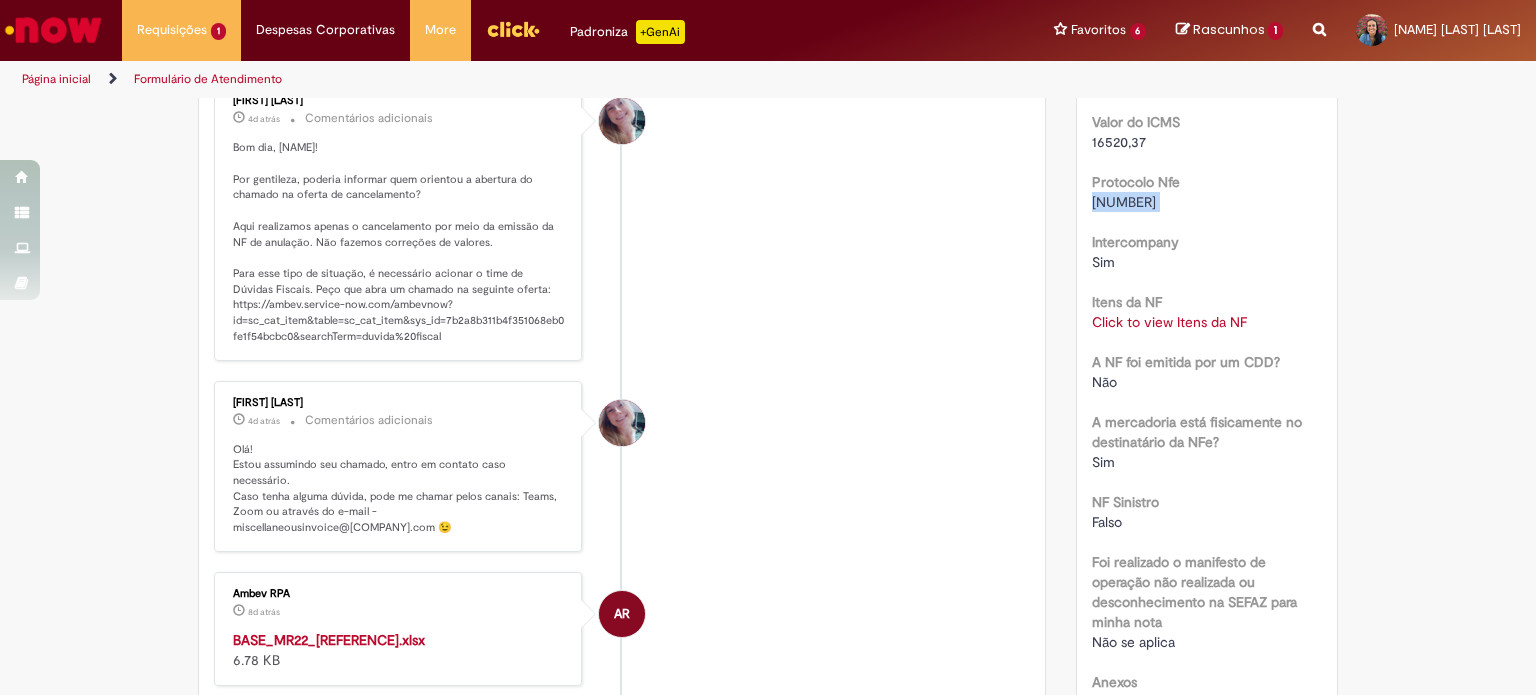 click on "[NUMBER]" at bounding box center (1124, 202) 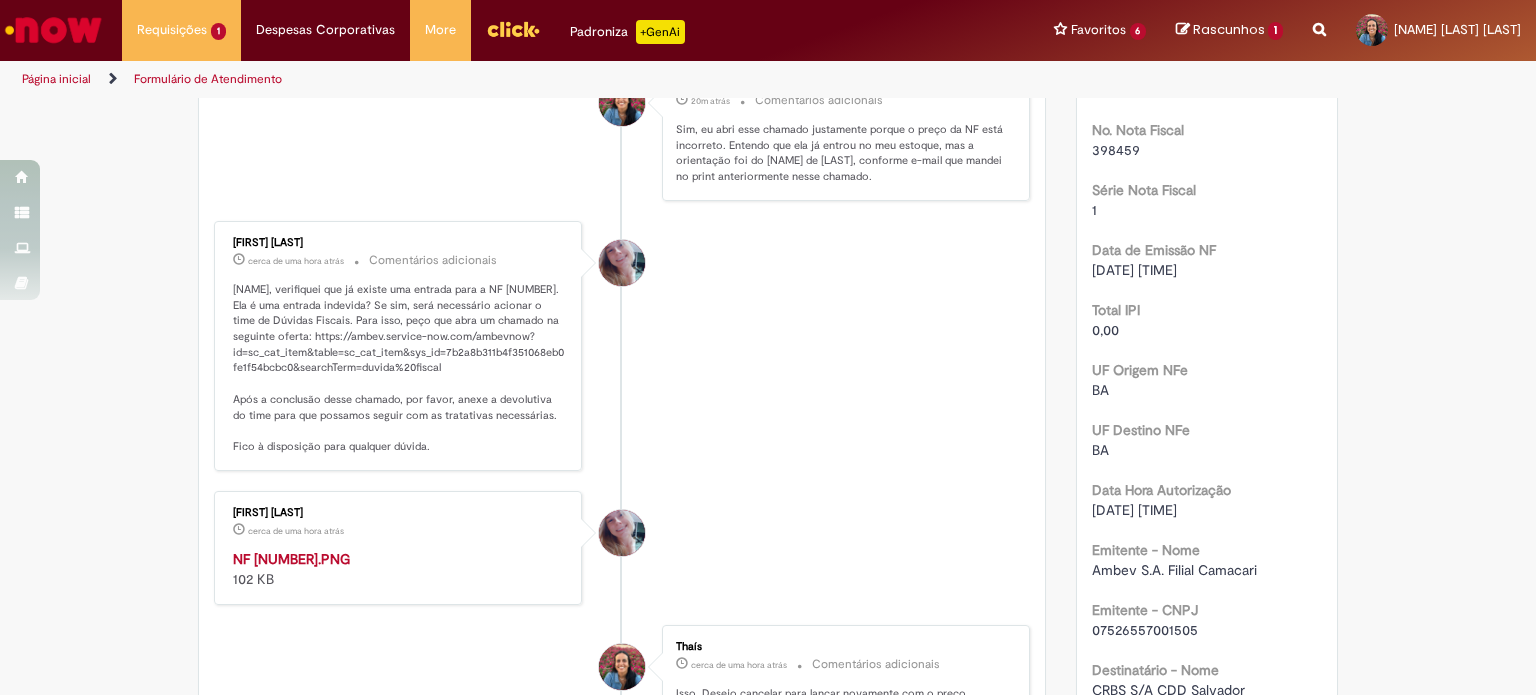scroll, scrollTop: 580, scrollLeft: 0, axis: vertical 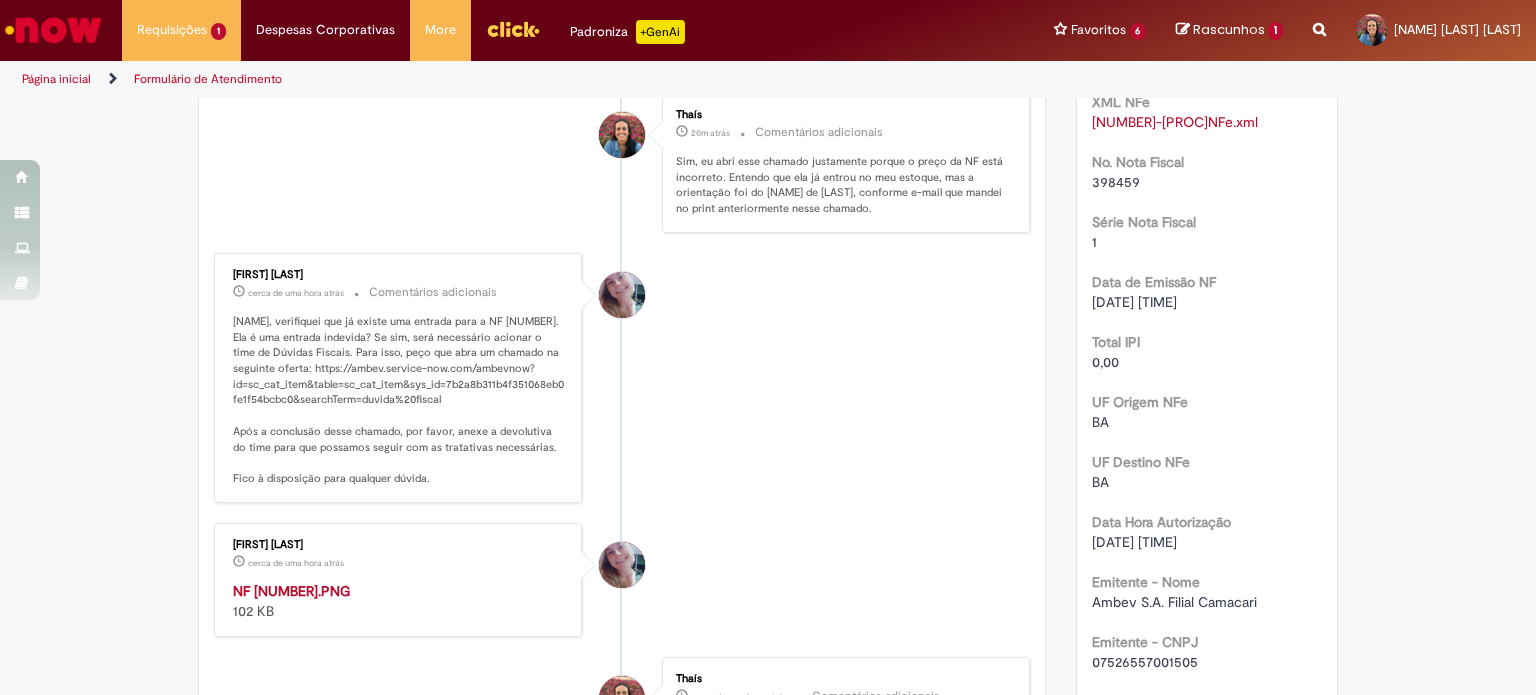 click on "398459" at bounding box center [1116, 182] 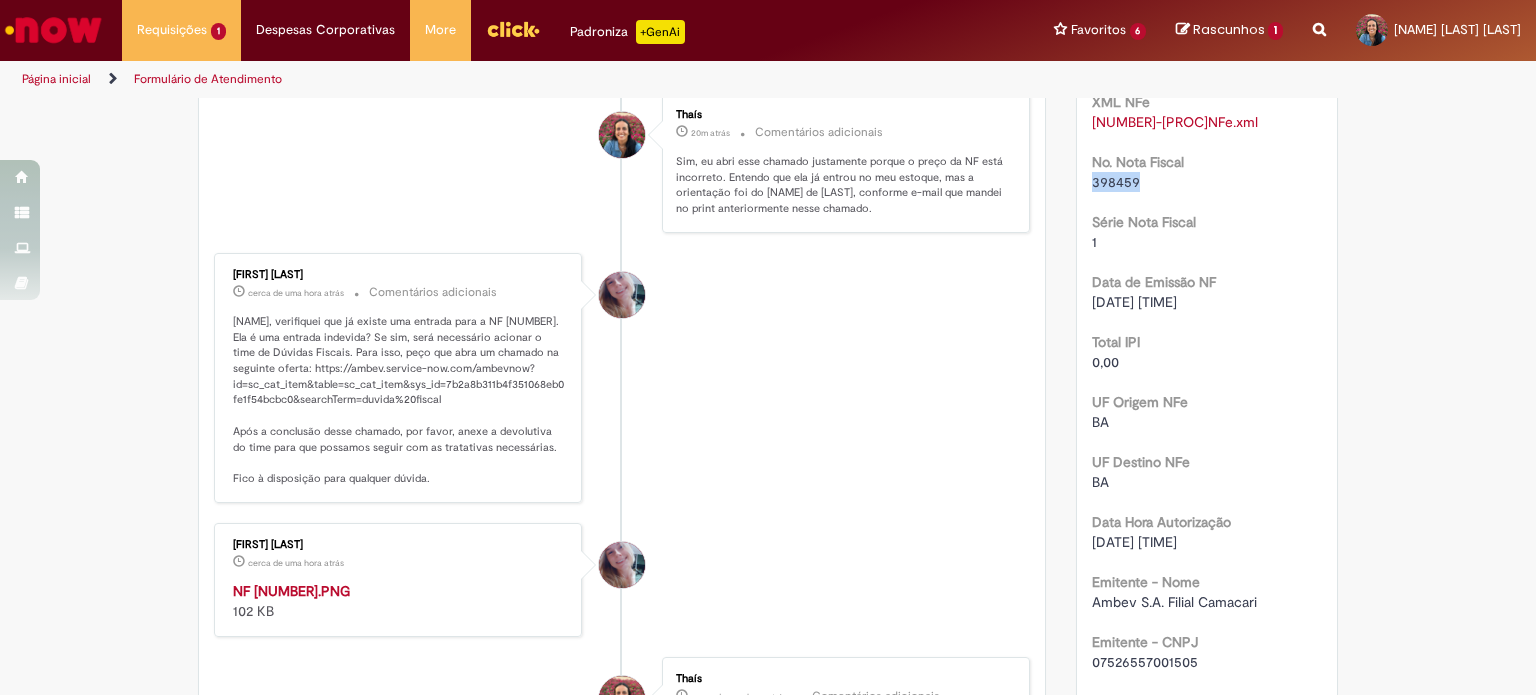 click on "398459" at bounding box center (1116, 182) 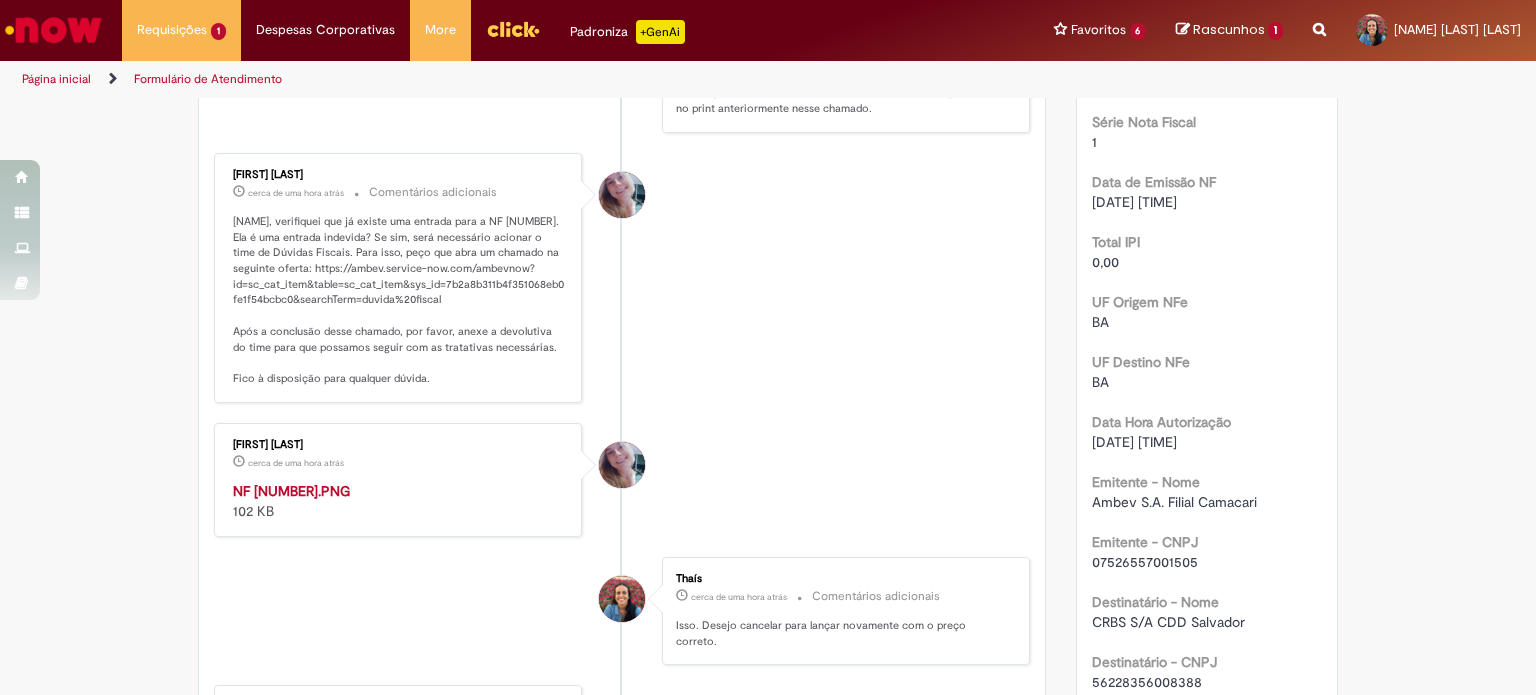 scroll, scrollTop: 580, scrollLeft: 0, axis: vertical 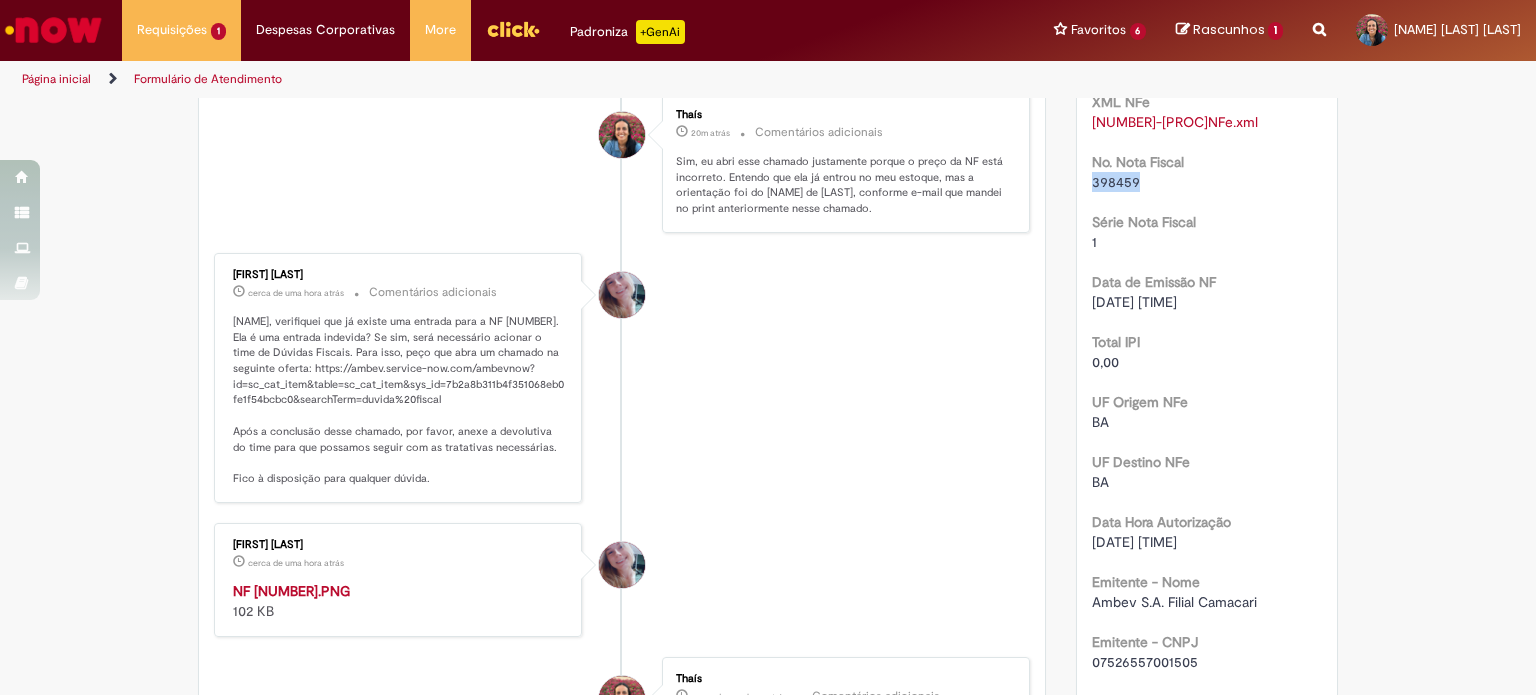 click on "[NUMBER]-[PROC]NFe.xml" at bounding box center [1175, 122] 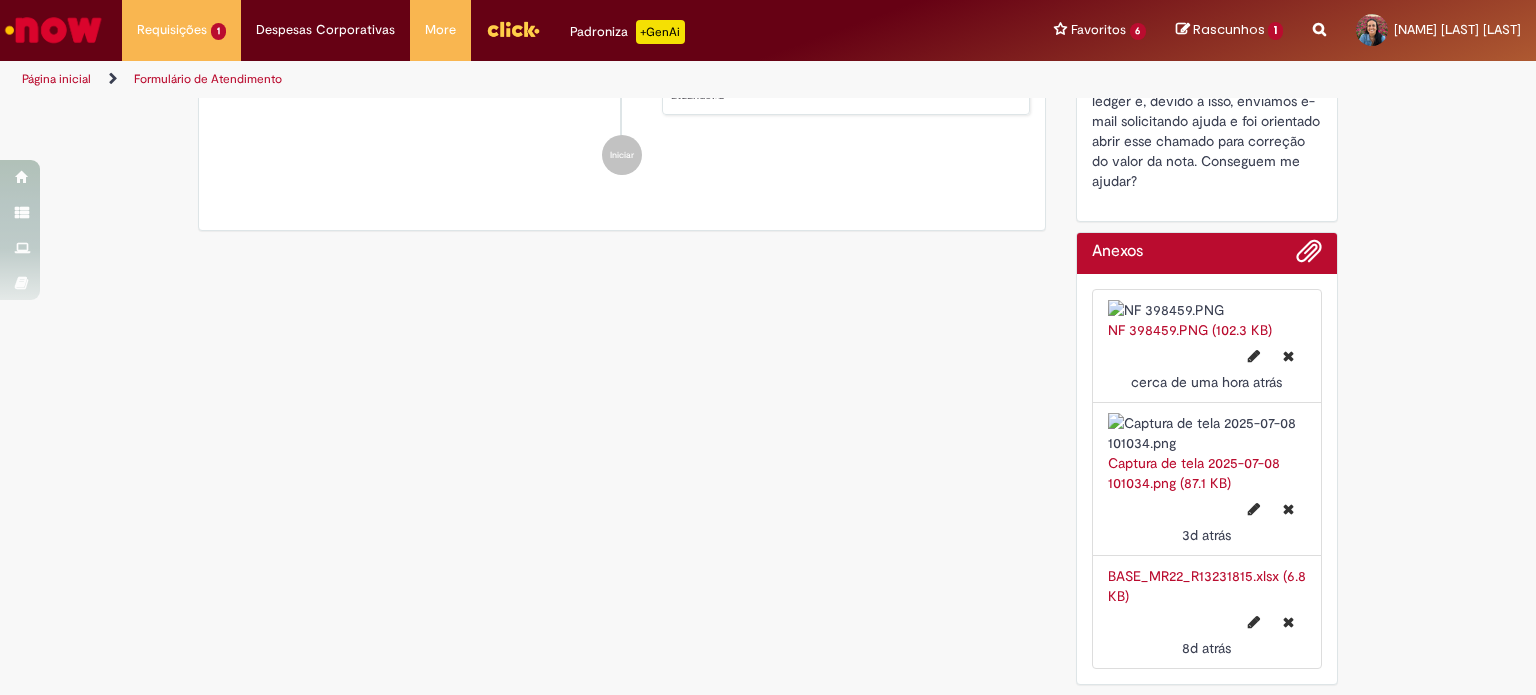 scroll, scrollTop: 2580, scrollLeft: 0, axis: vertical 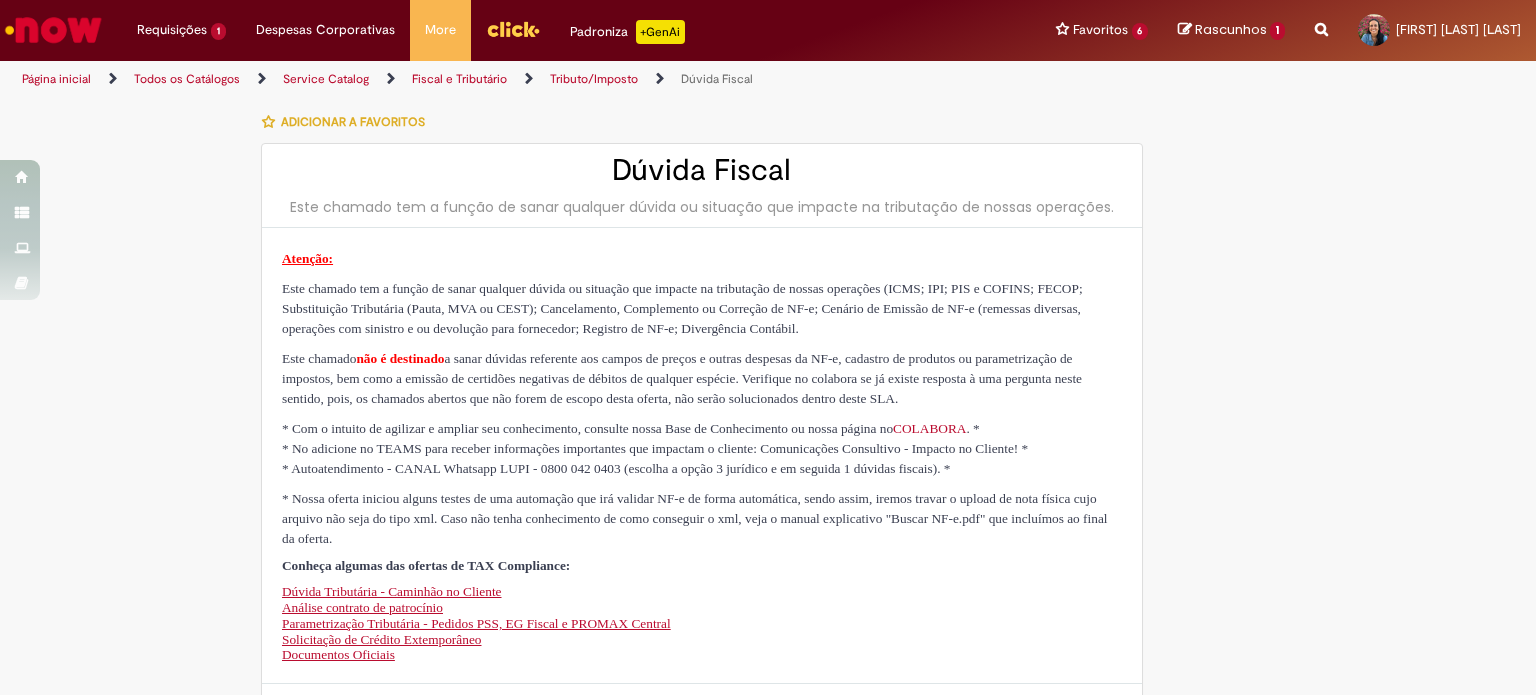 type on "********" 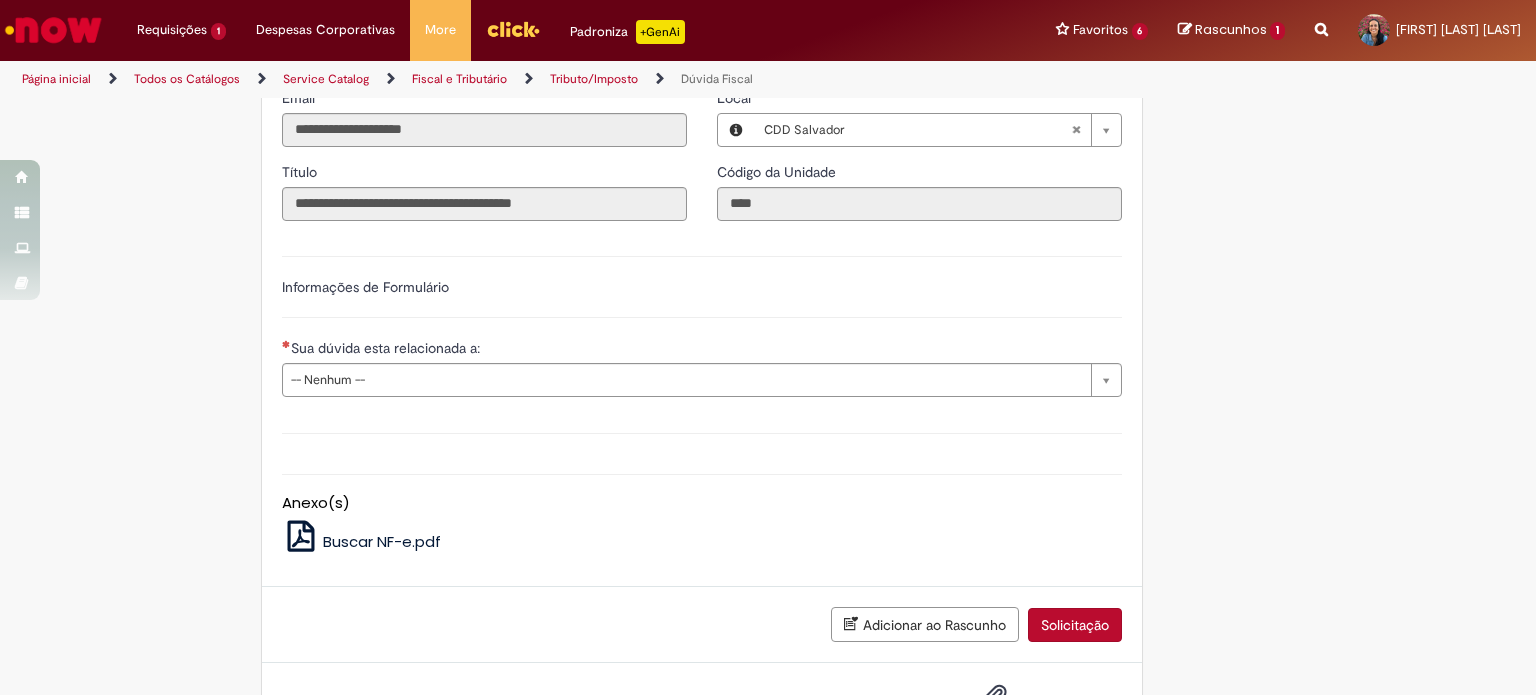 scroll, scrollTop: 800, scrollLeft: 0, axis: vertical 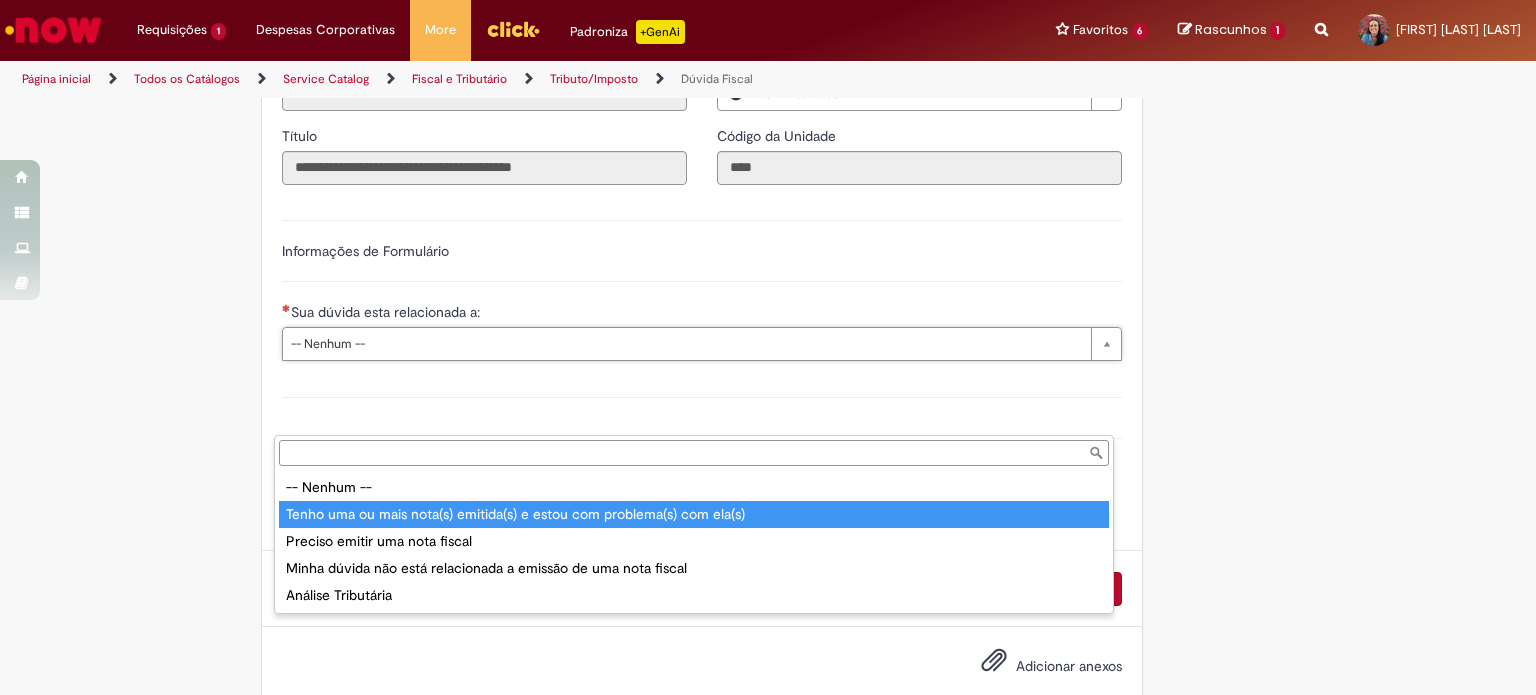 type on "**********" 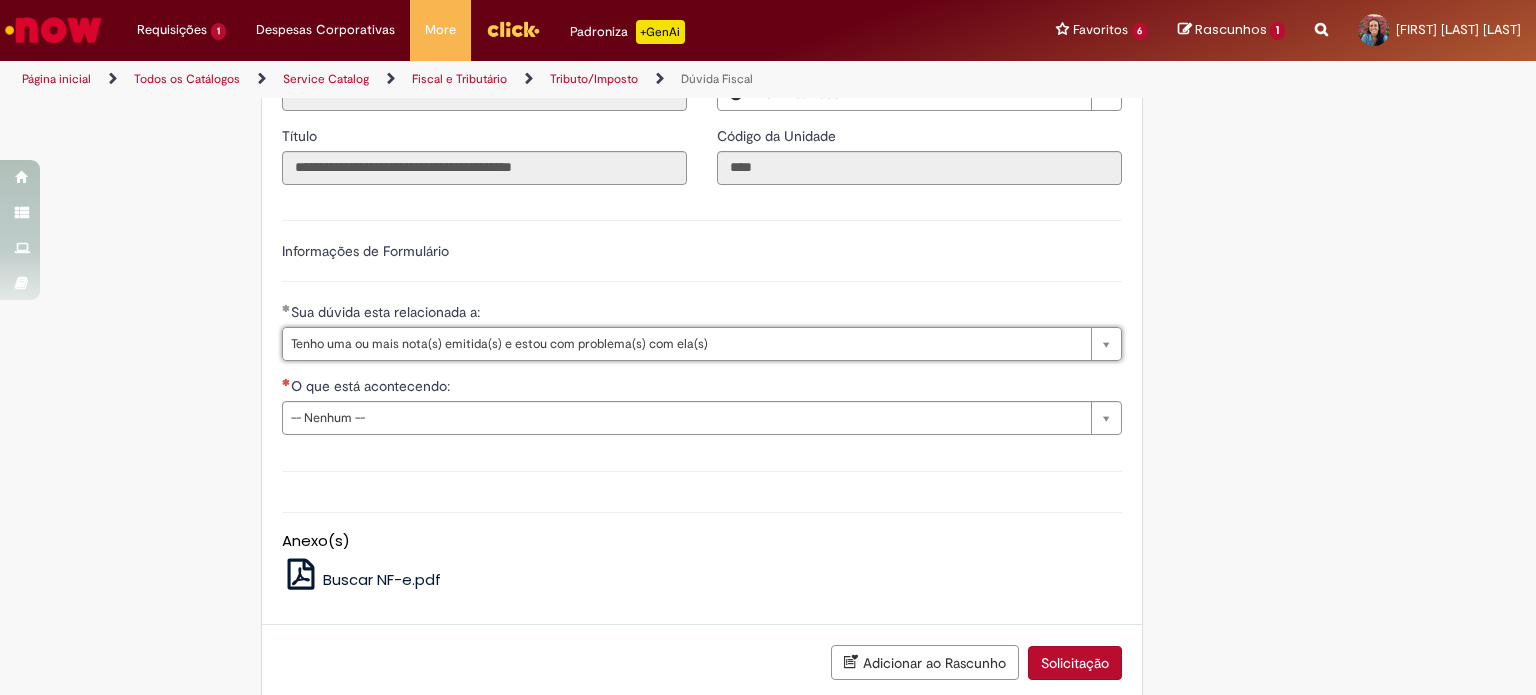 scroll, scrollTop: 900, scrollLeft: 0, axis: vertical 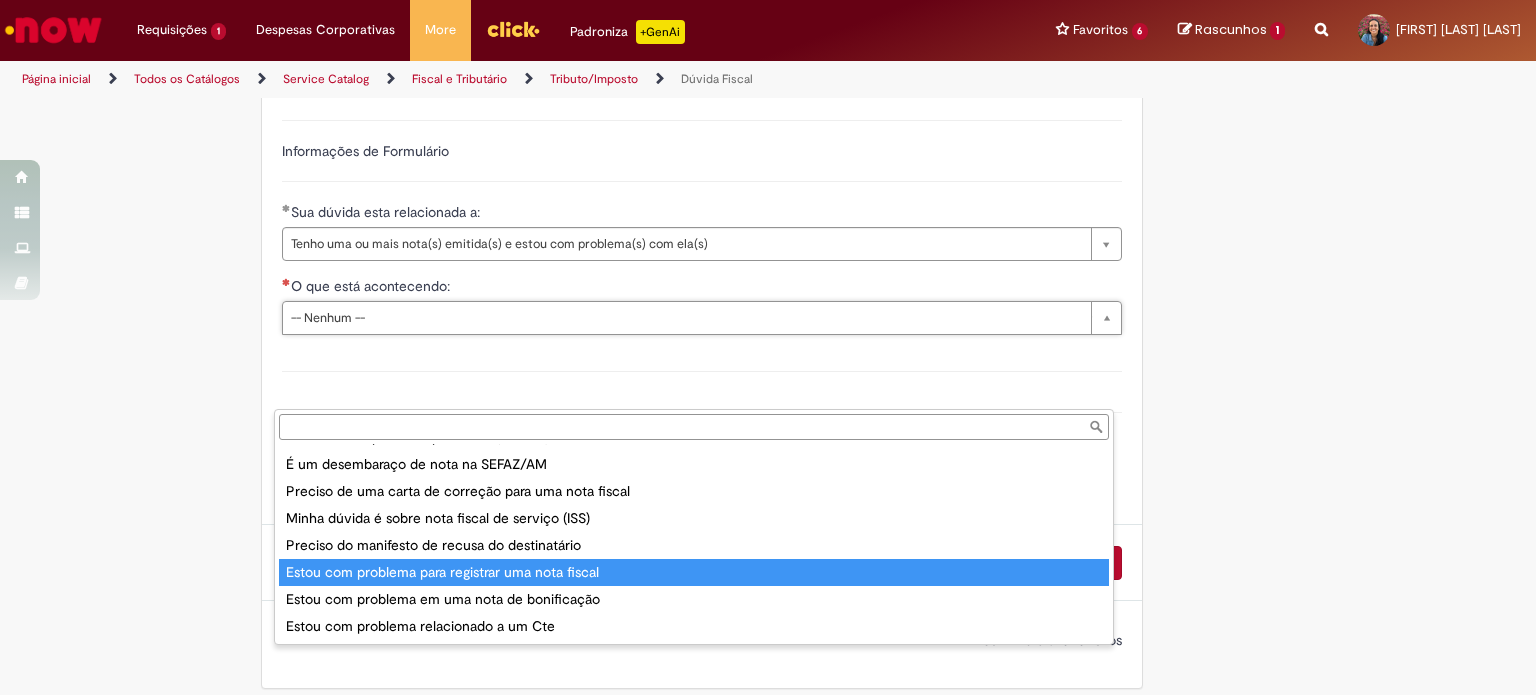 type on "**********" 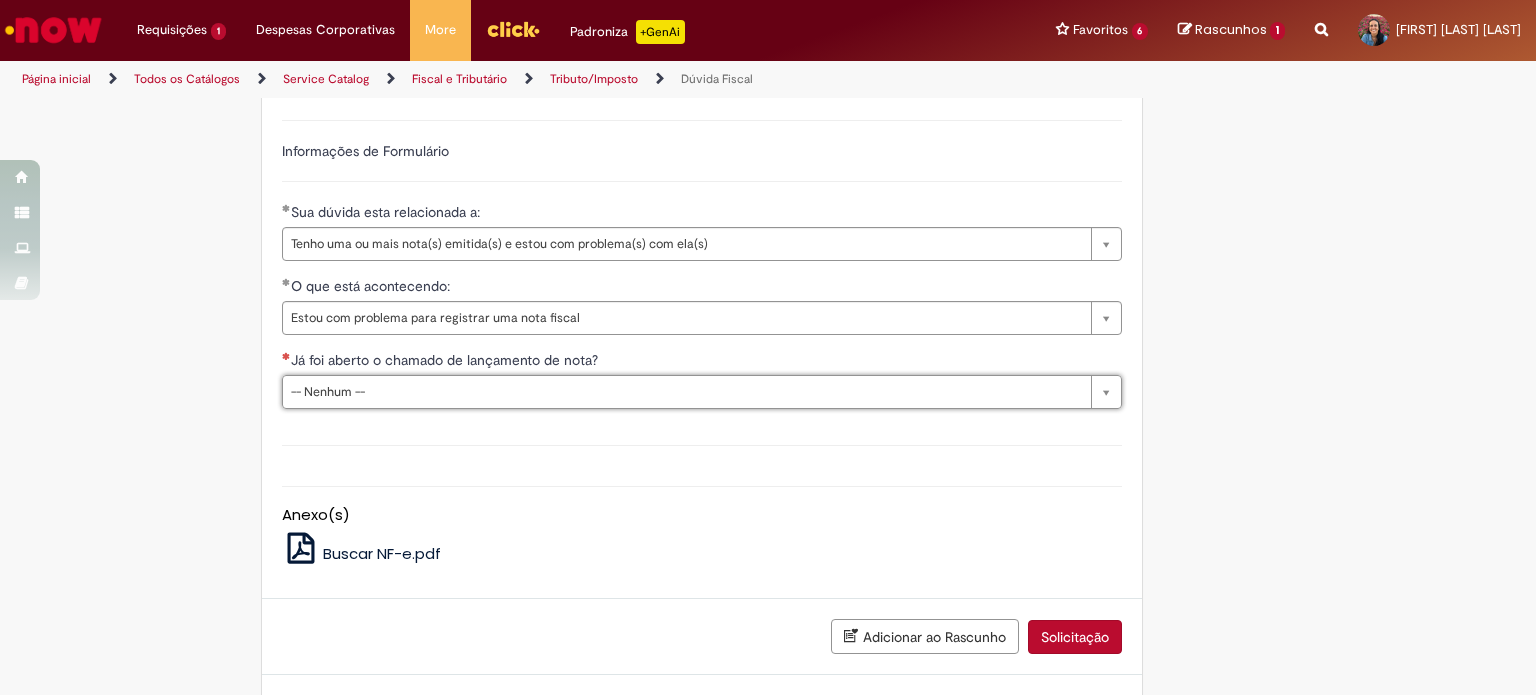 scroll, scrollTop: 96, scrollLeft: 0, axis: vertical 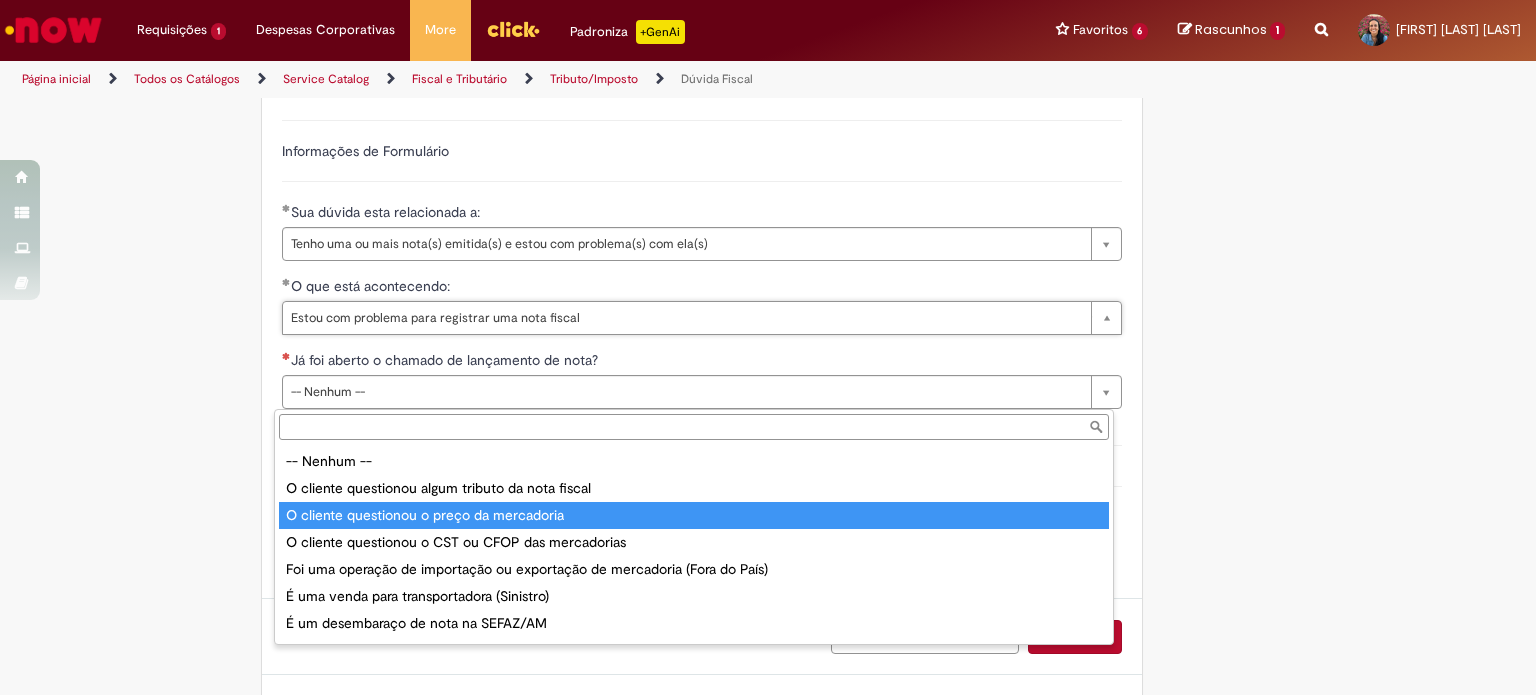 type on "**********" 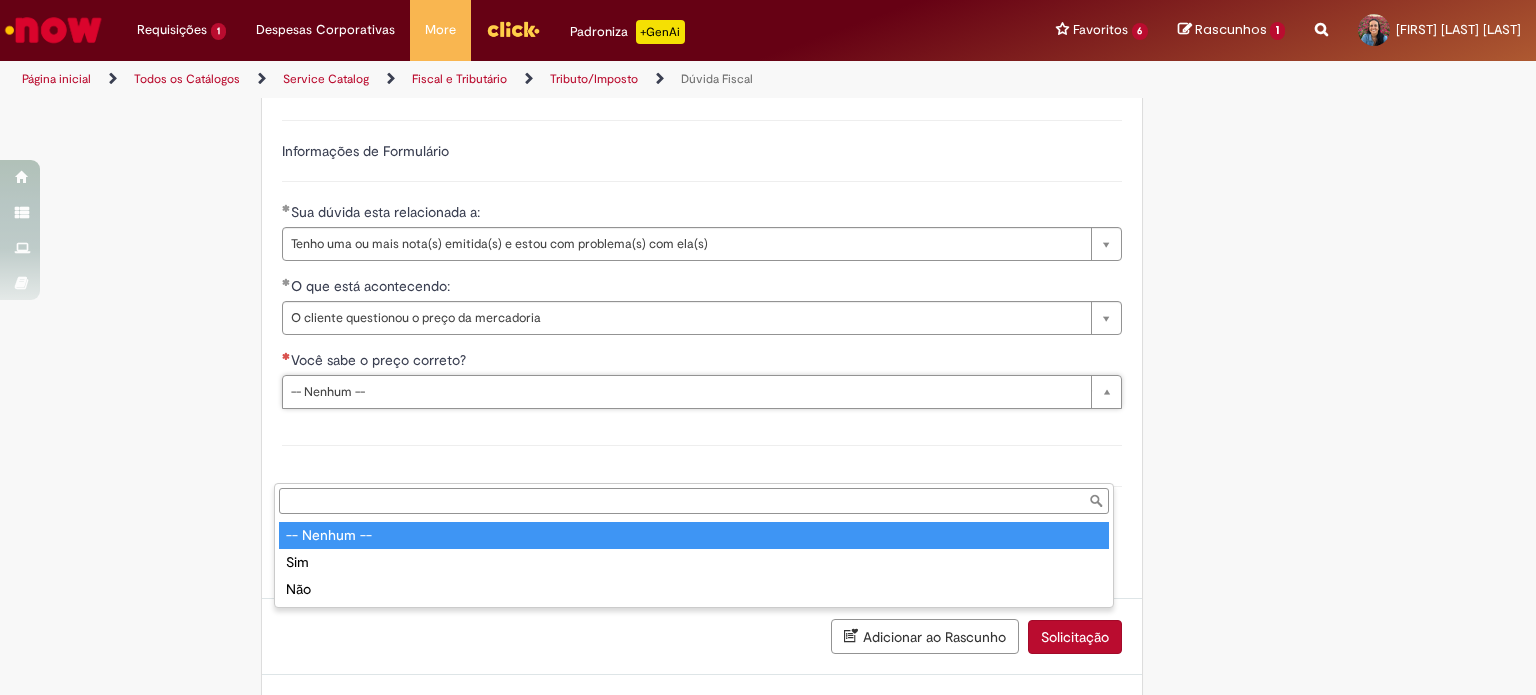 scroll, scrollTop: 0, scrollLeft: 0, axis: both 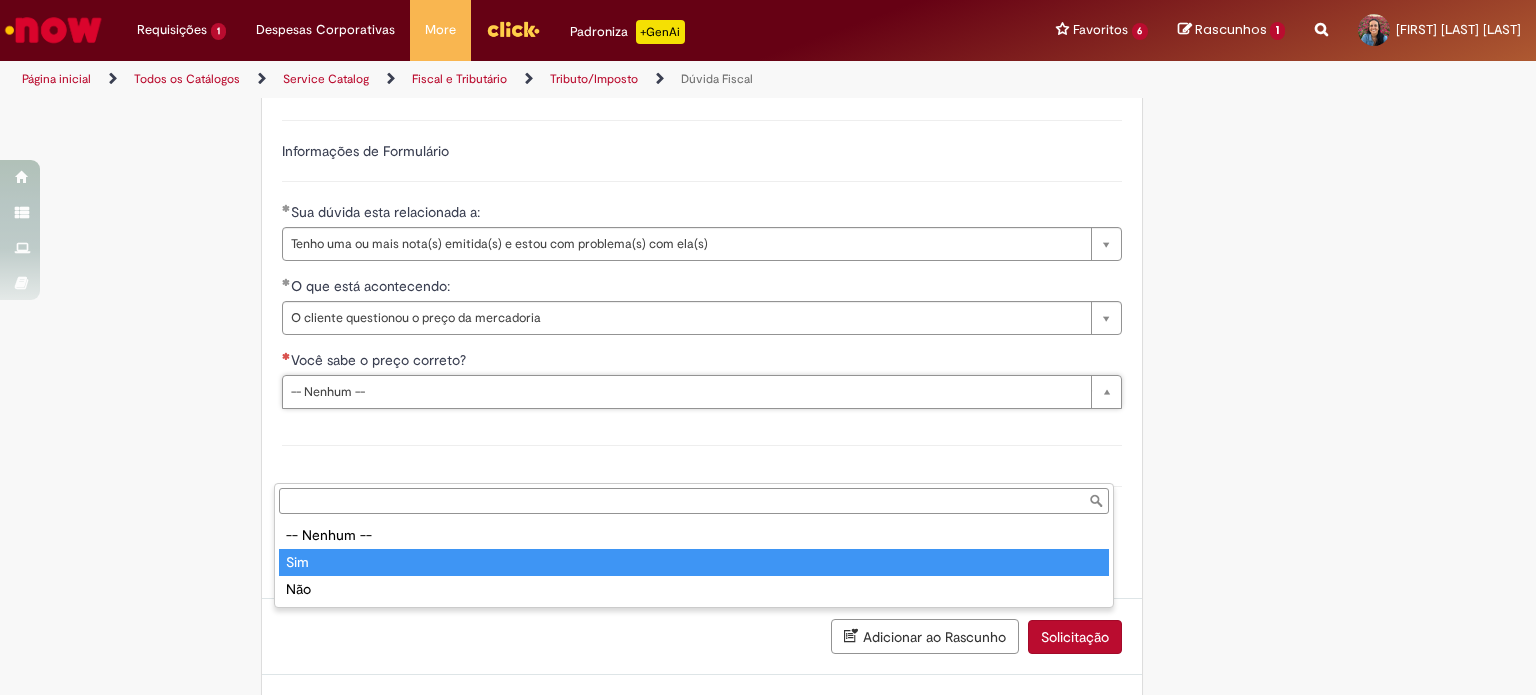 type on "***" 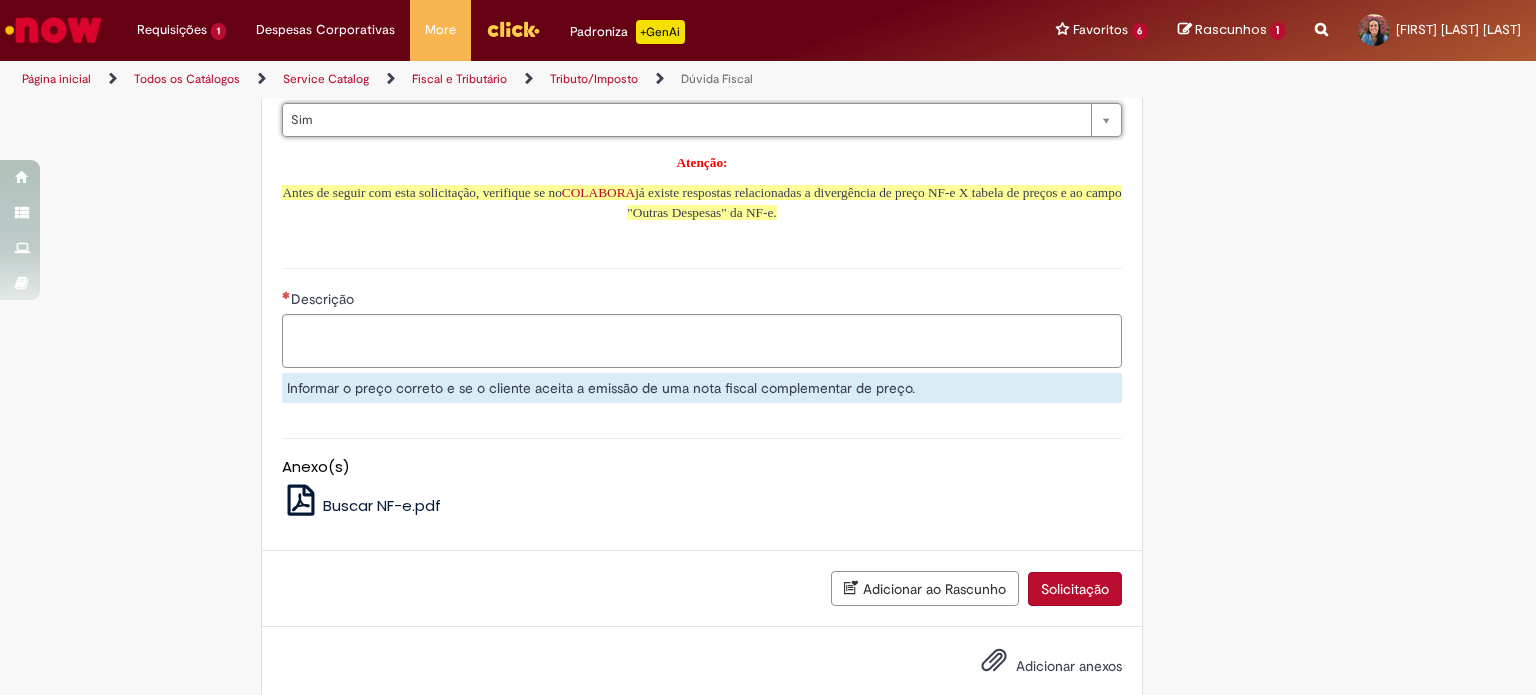 scroll, scrollTop: 1200, scrollLeft: 0, axis: vertical 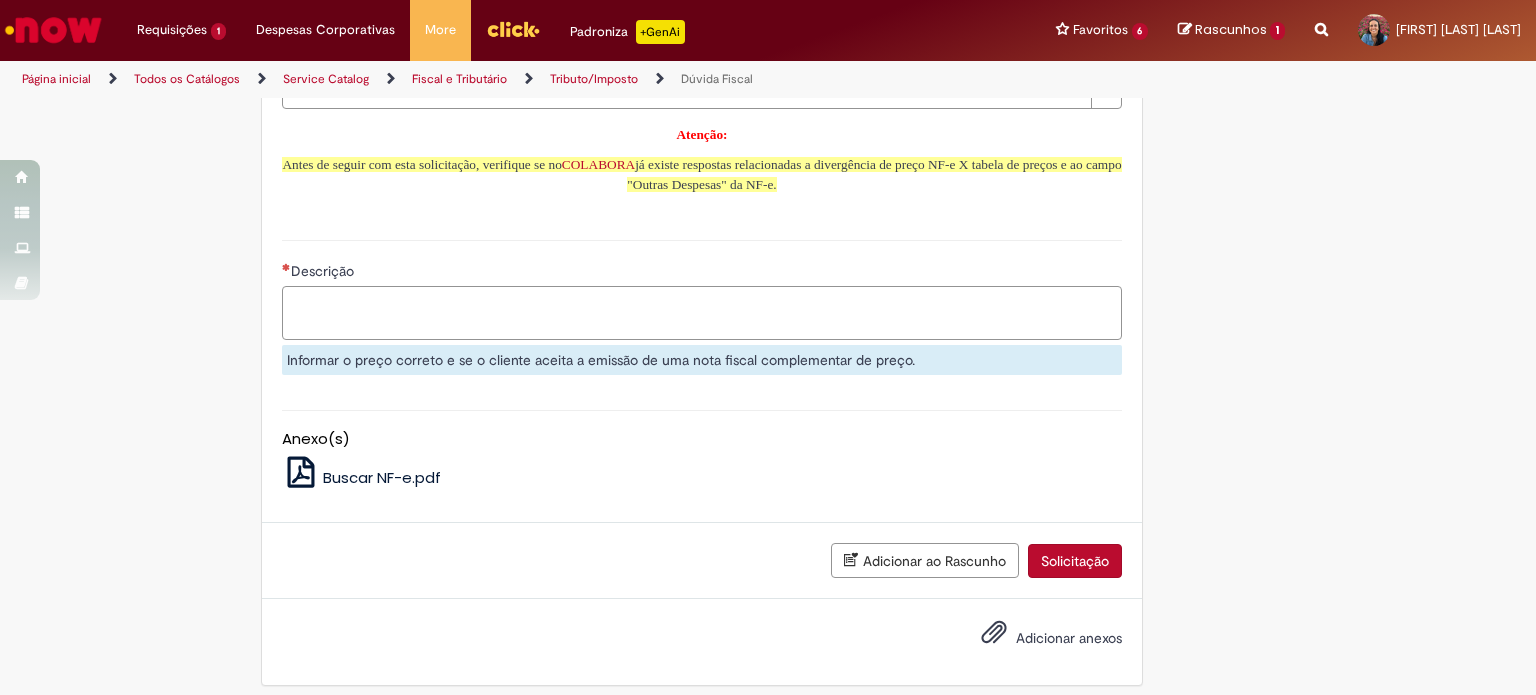 click on "Descrição" at bounding box center (702, 313) 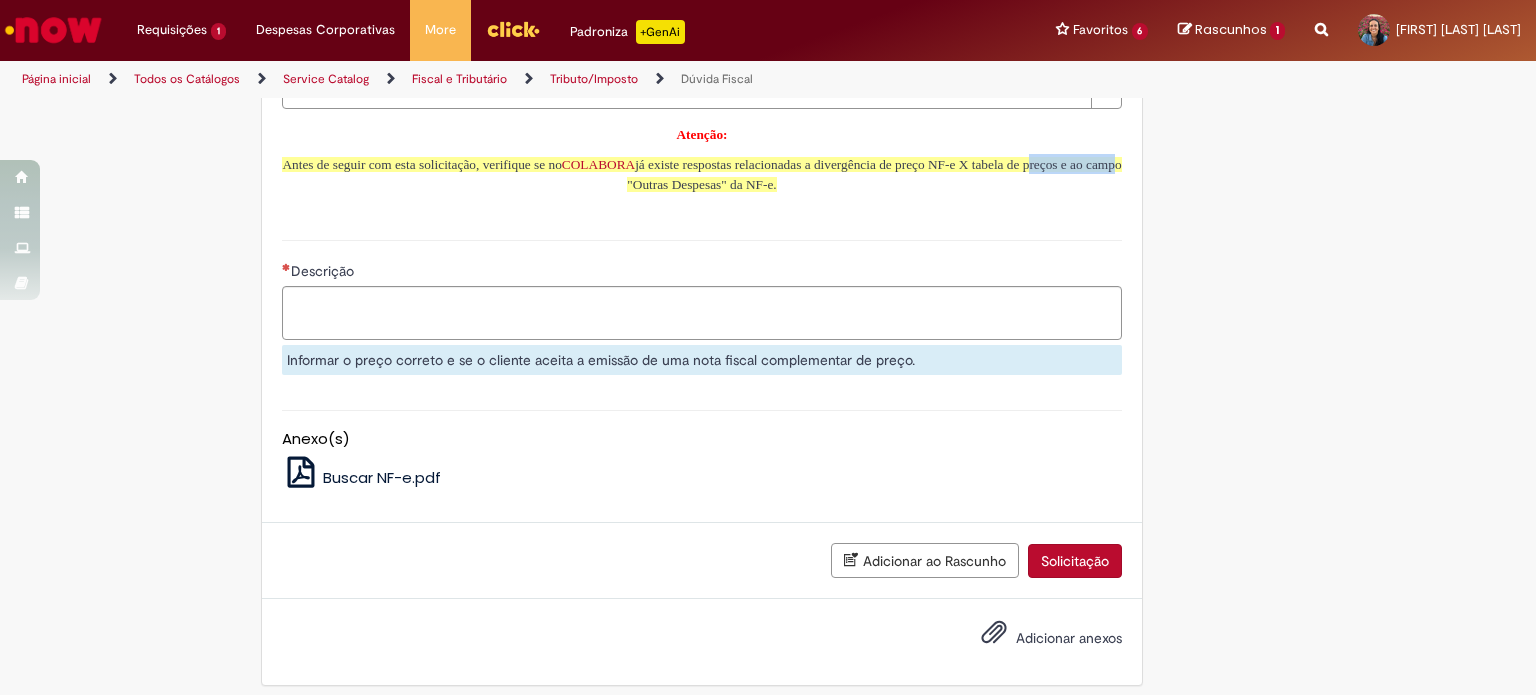 drag, startPoint x: 586, startPoint y: 267, endPoint x: 679, endPoint y: 272, distance: 93.13431 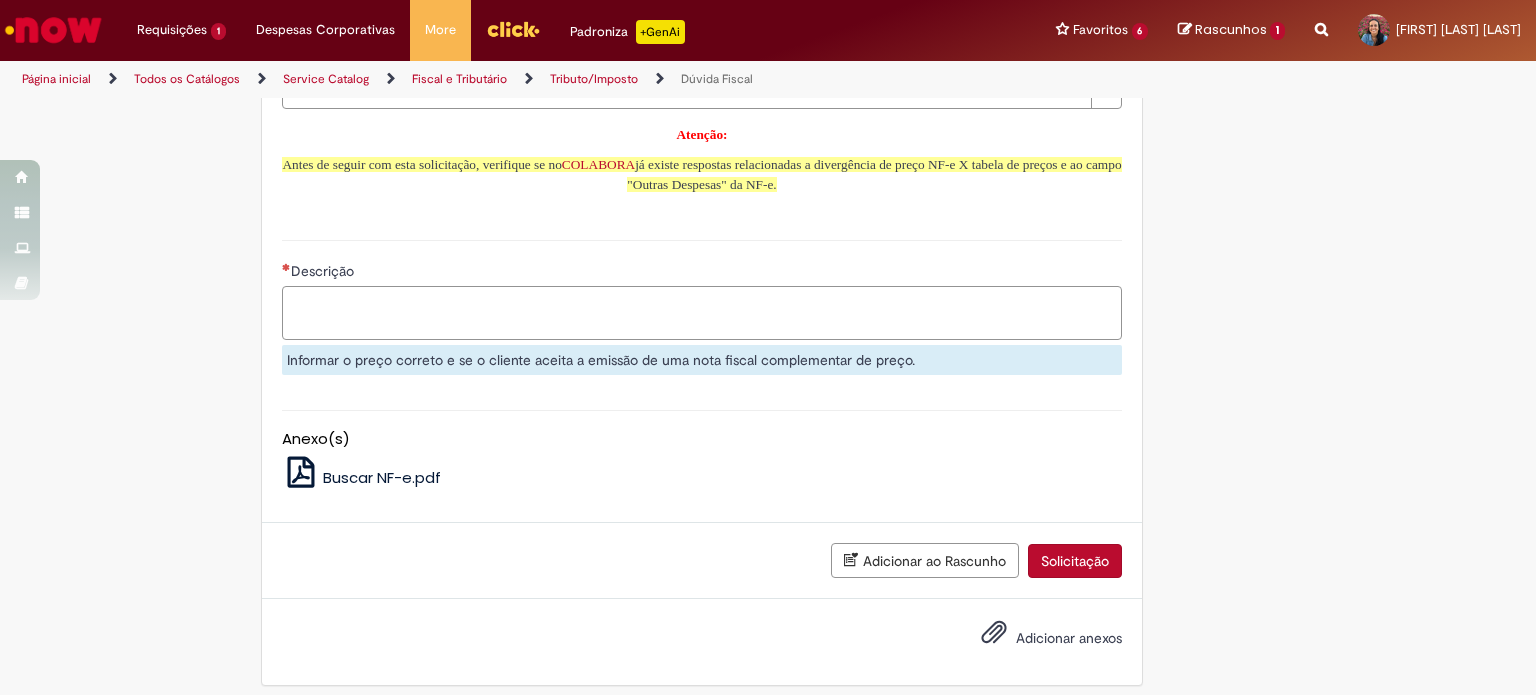 click on "Descrição" at bounding box center [702, 313] 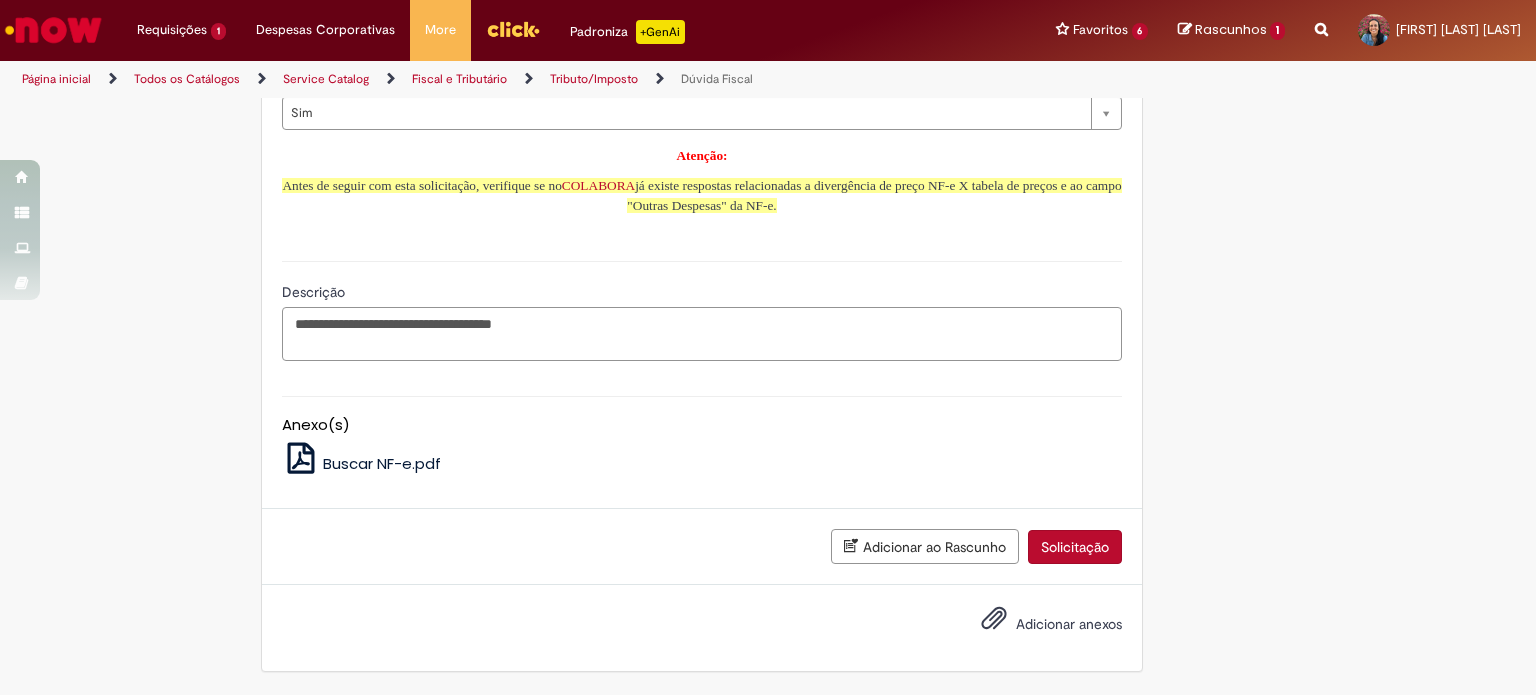 paste on "**********" 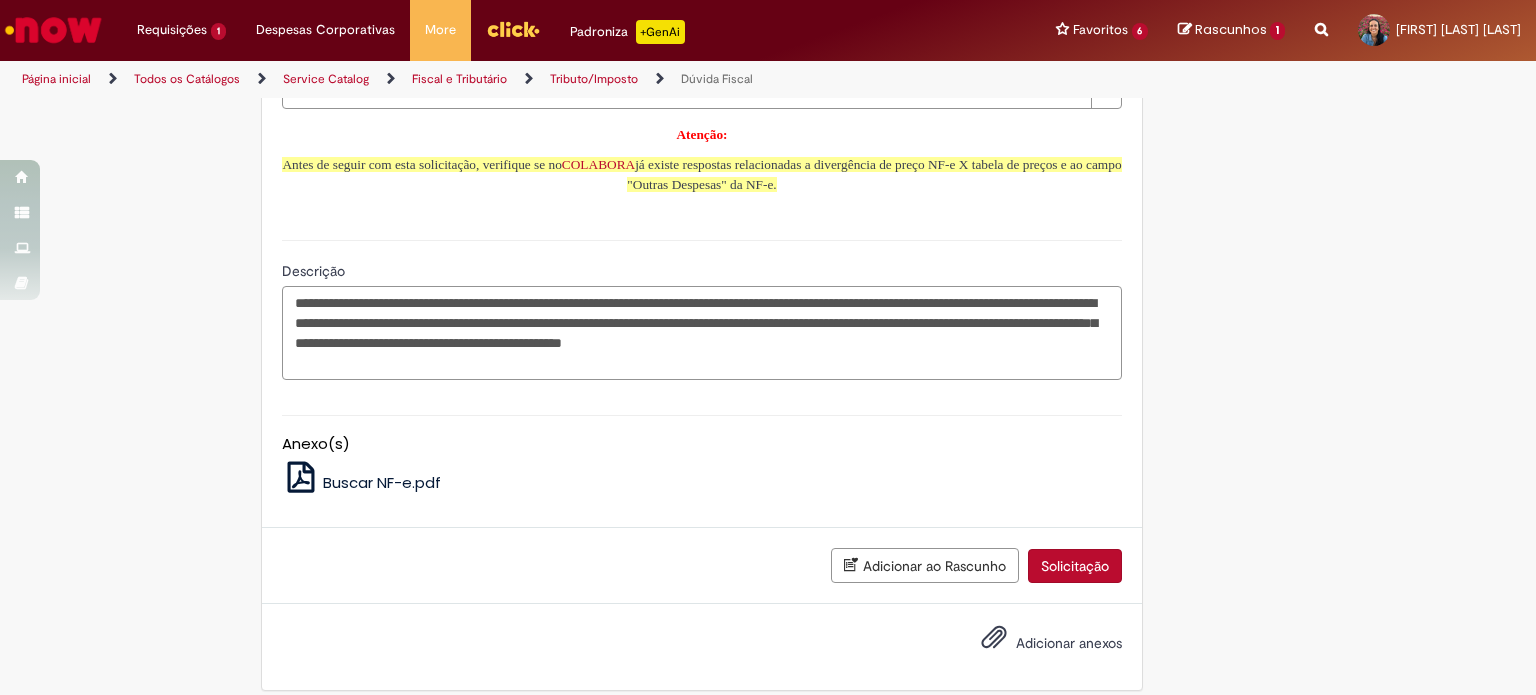 drag, startPoint x: 533, startPoint y: 377, endPoint x: 601, endPoint y: 373, distance: 68.117546 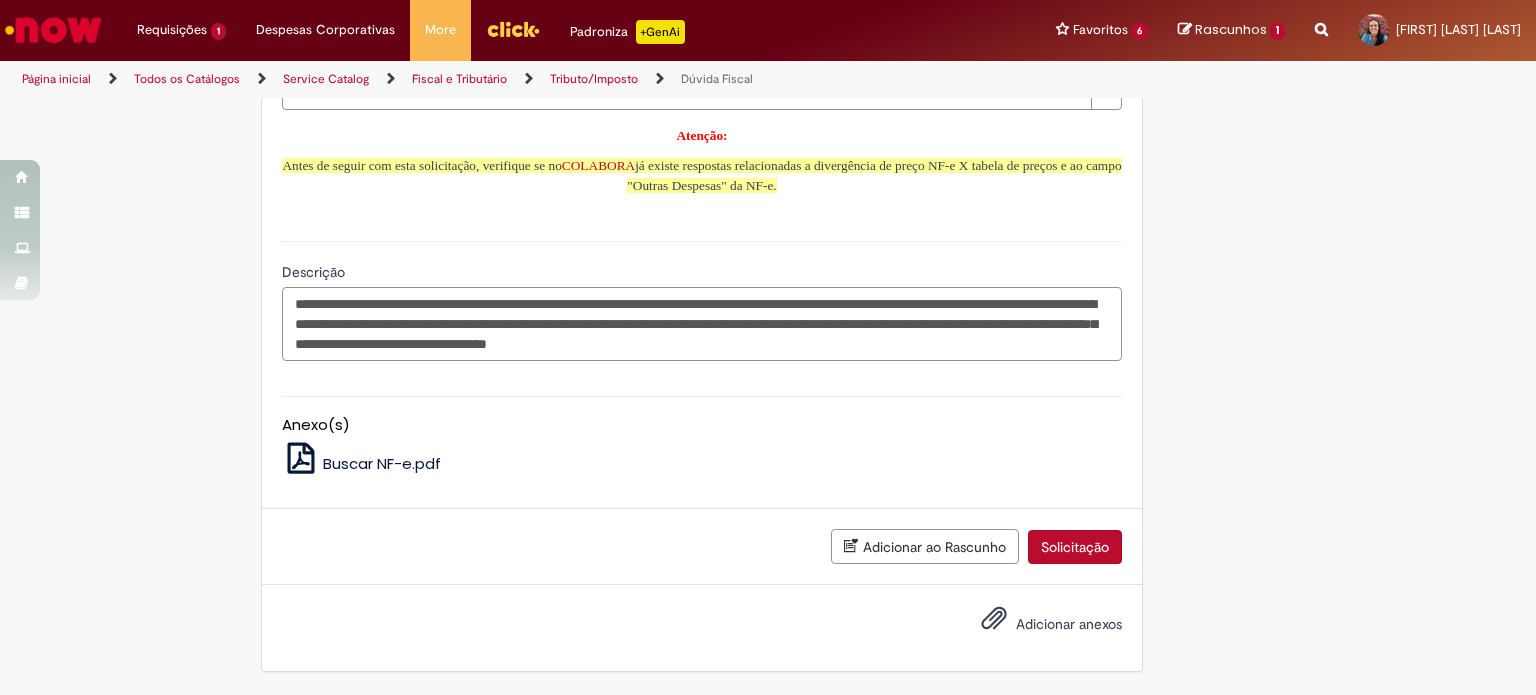 drag, startPoint x: 533, startPoint y: 375, endPoint x: 496, endPoint y: 375, distance: 37 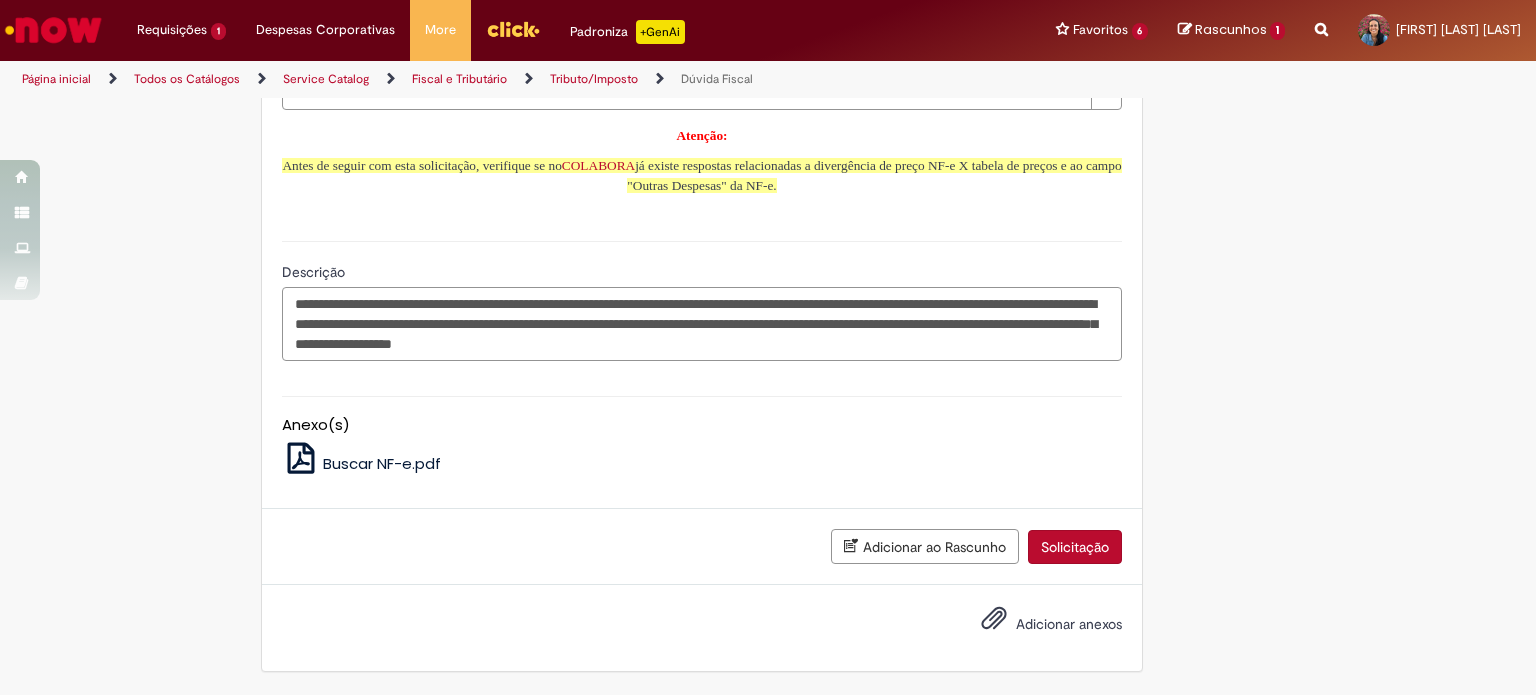 click on "**********" at bounding box center [702, 324] 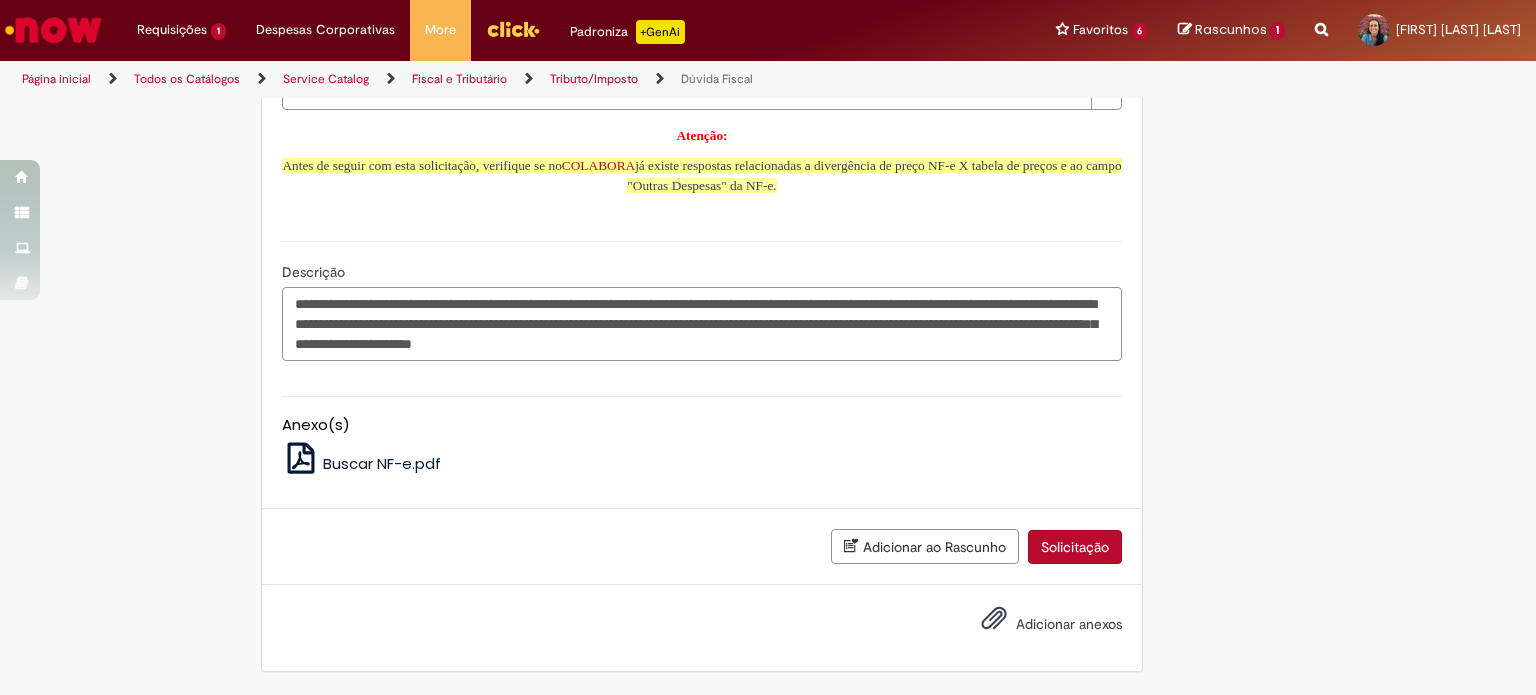 click on "**********" at bounding box center [702, 324] 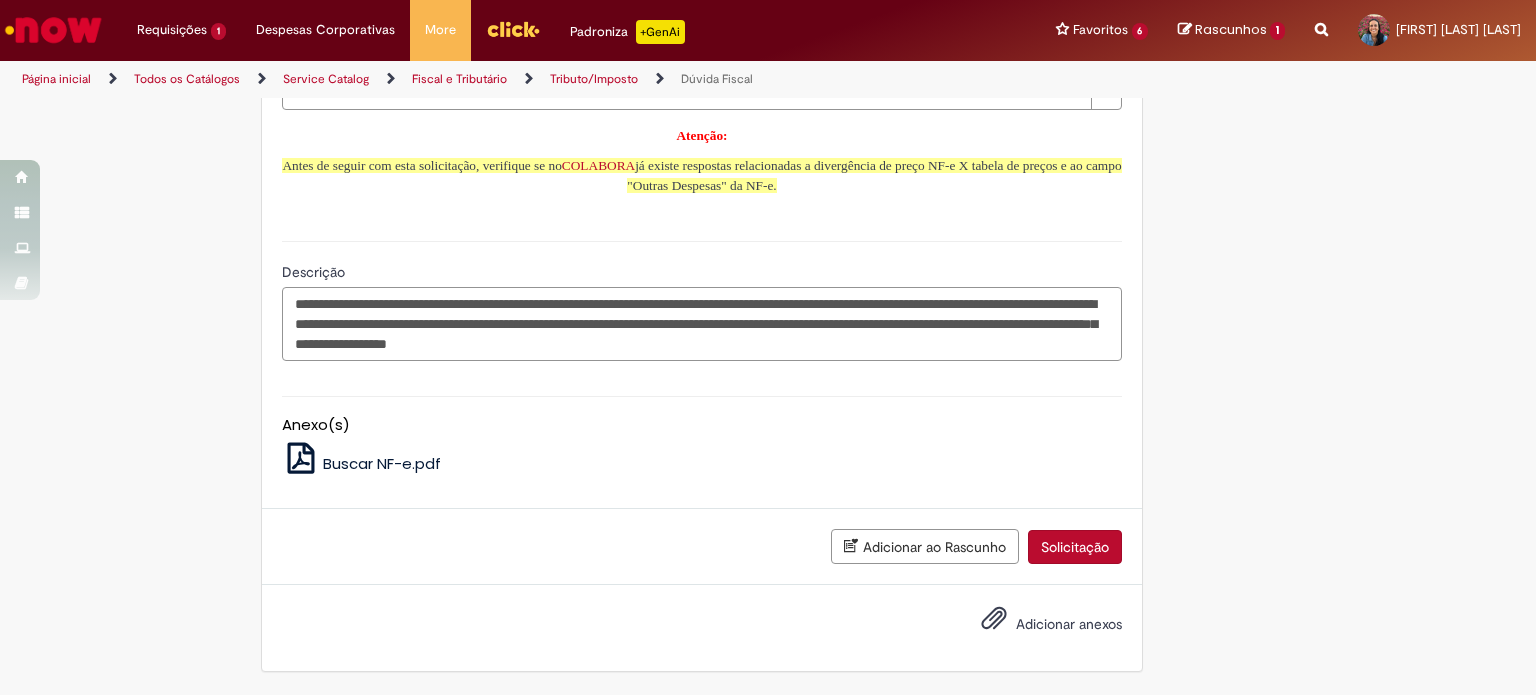 drag, startPoint x: 788, startPoint y: 422, endPoint x: 1065, endPoint y: 415, distance: 277.08844 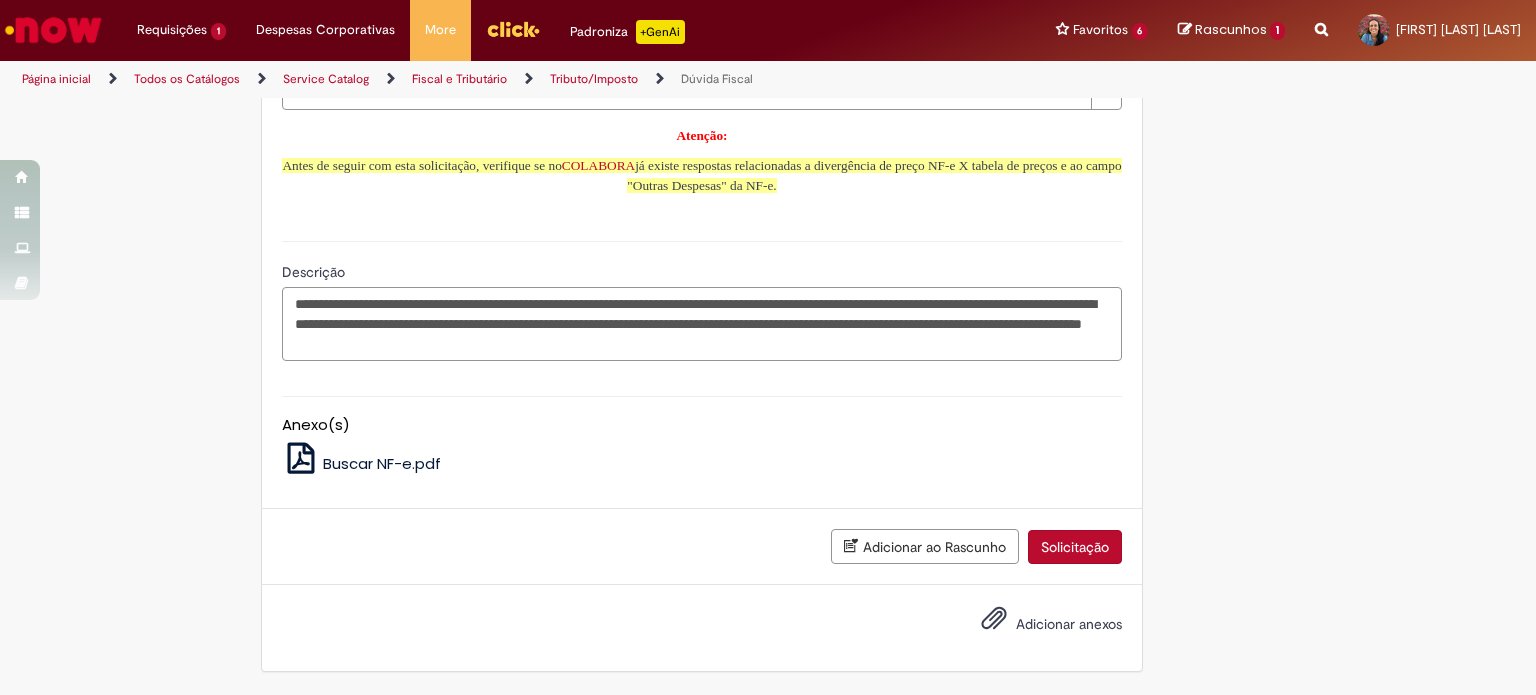 click on "**********" at bounding box center (702, 324) 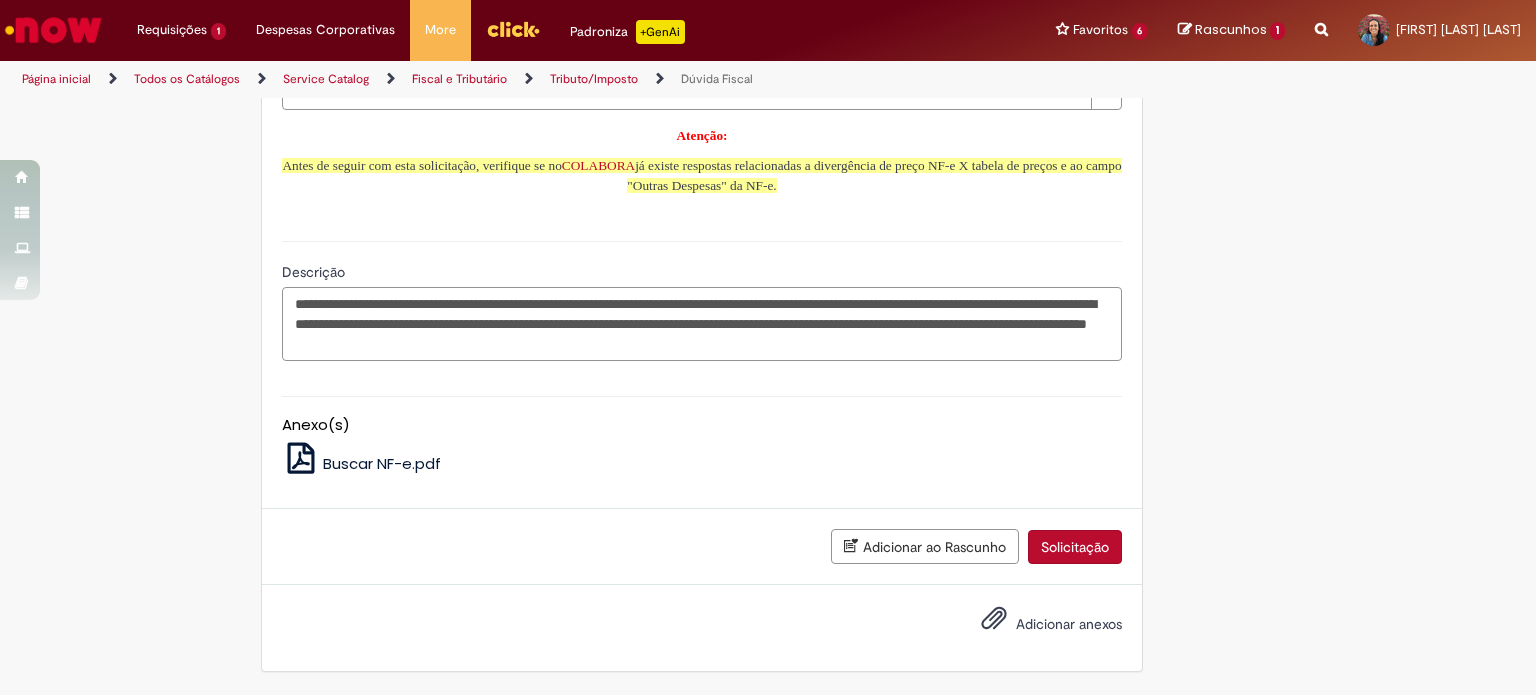 paste on "**********" 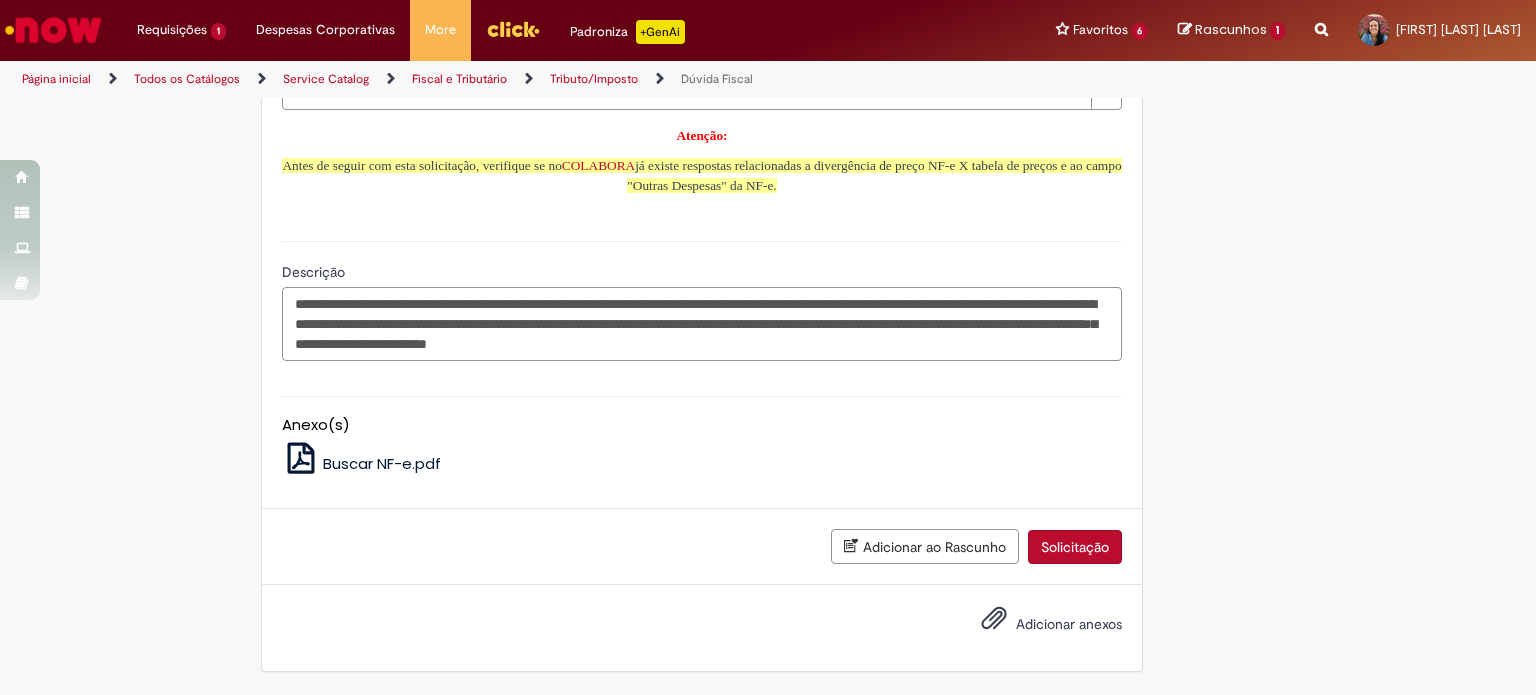 click on "**********" at bounding box center [702, 324] 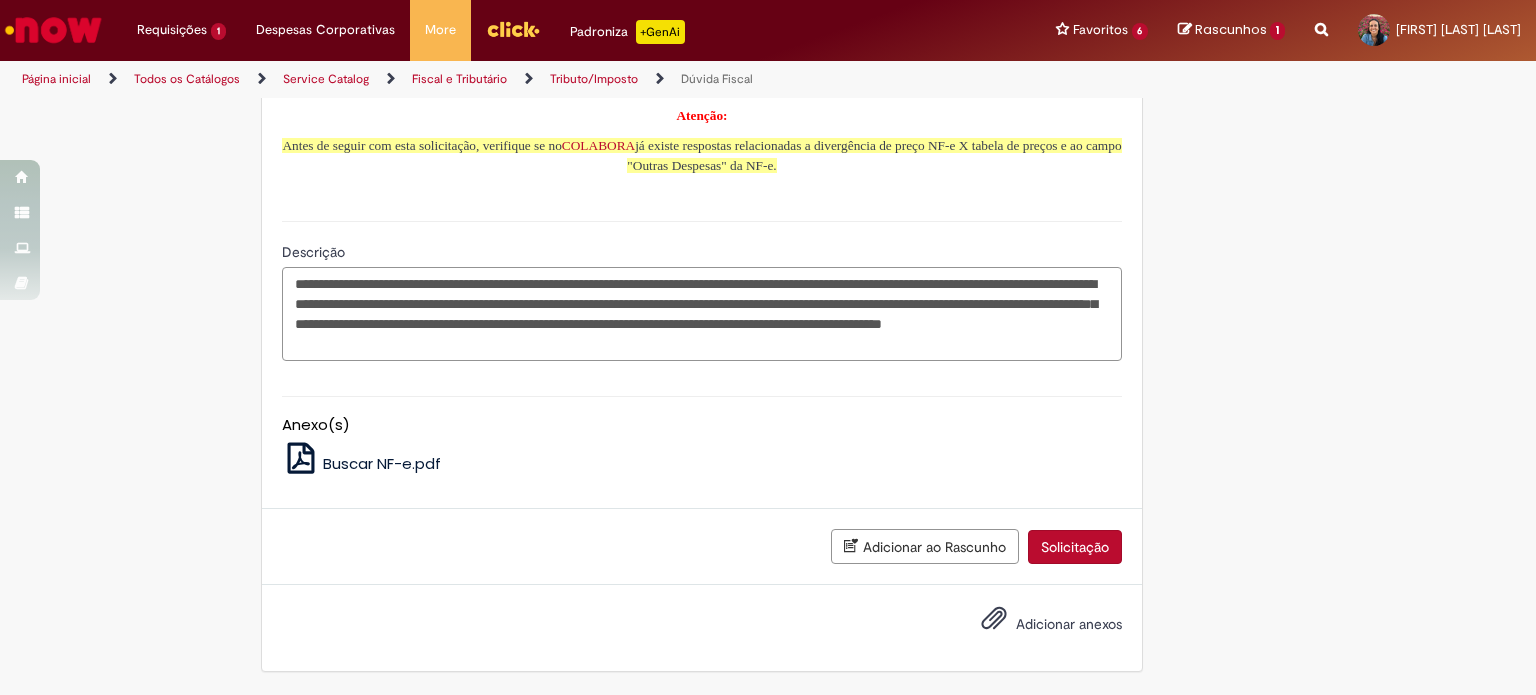 scroll, scrollTop: 1294, scrollLeft: 0, axis: vertical 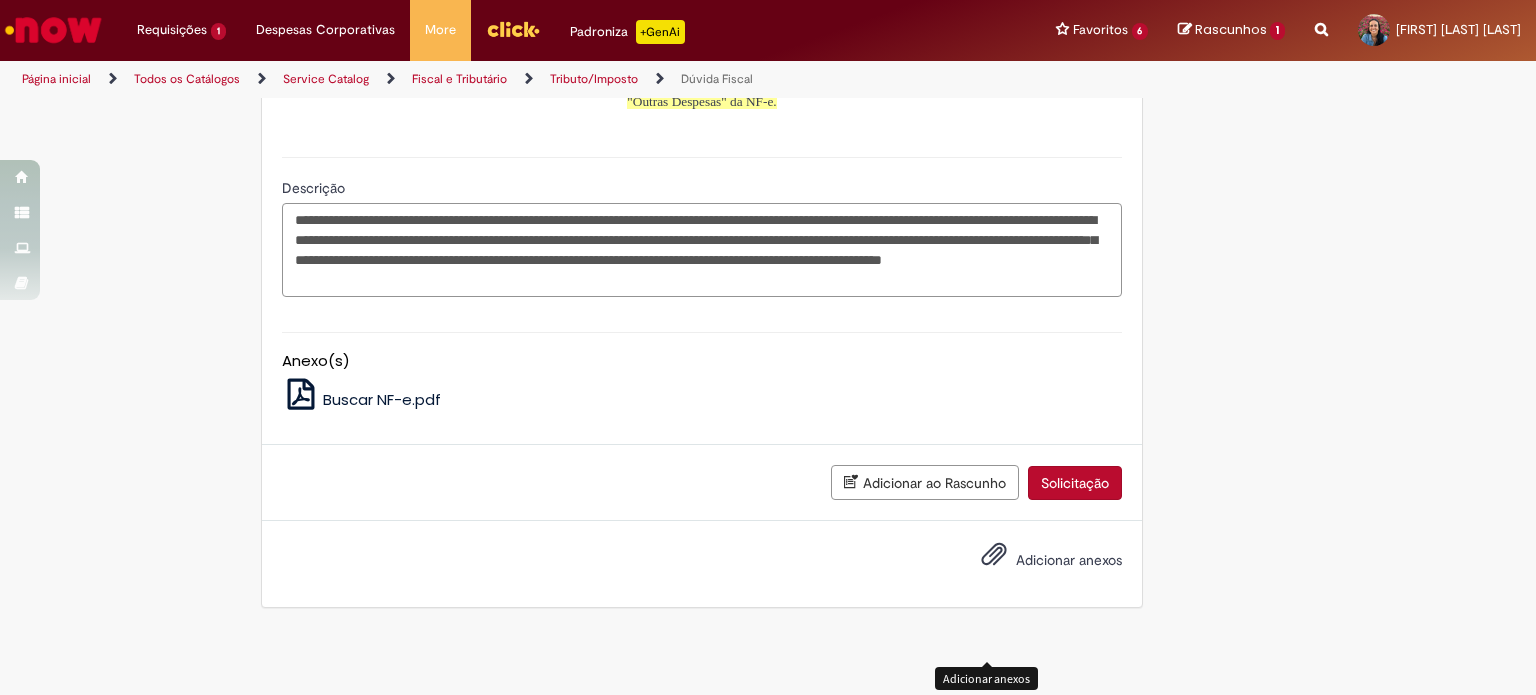 type on "**********" 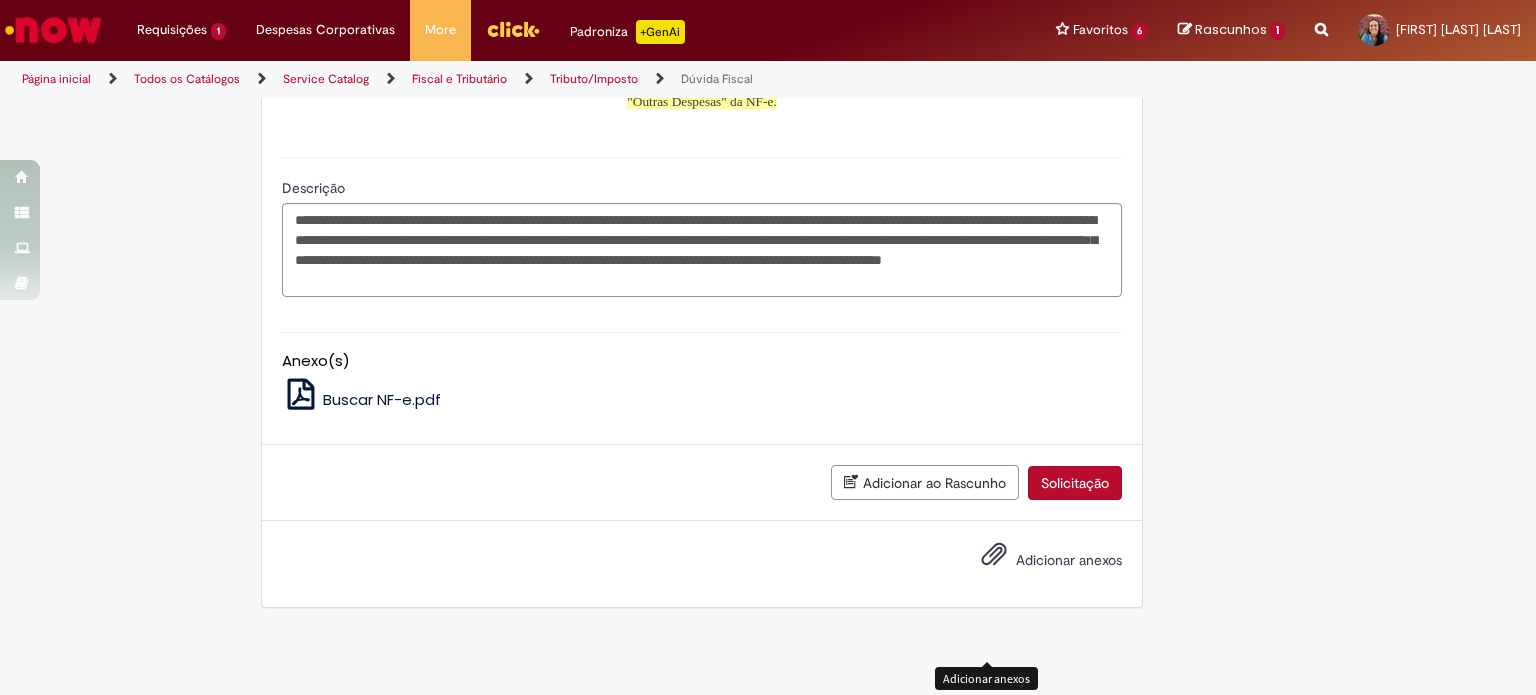 click at bounding box center (994, 555) 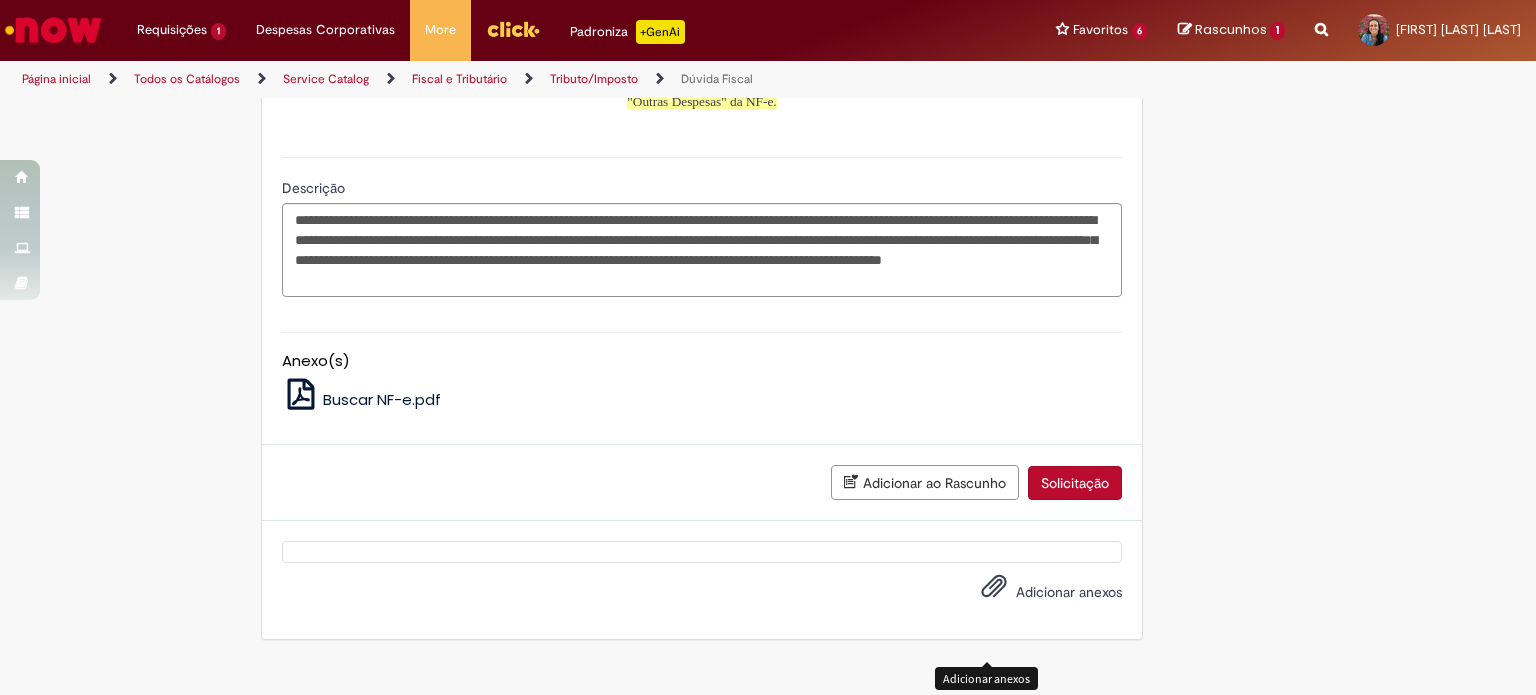 type 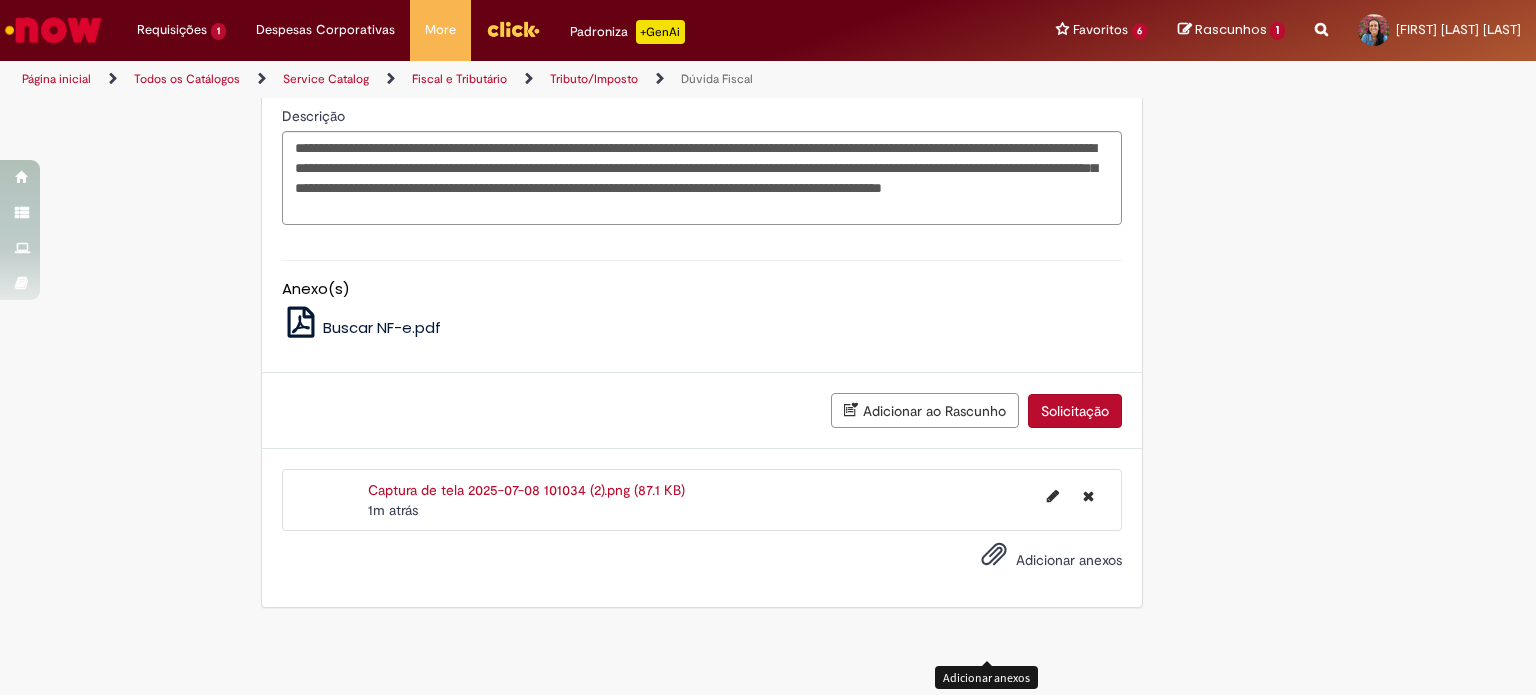 scroll, scrollTop: 1365, scrollLeft: 0, axis: vertical 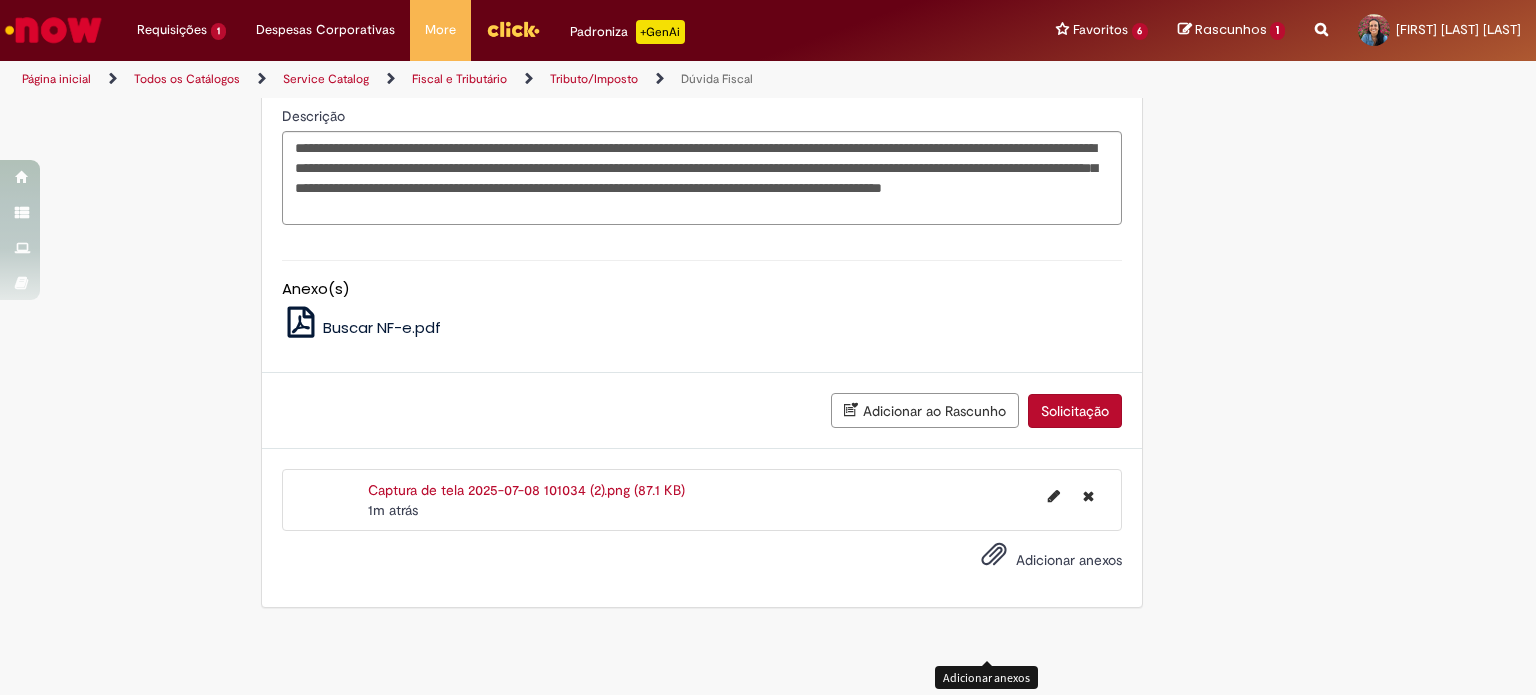 click at bounding box center (994, 555) 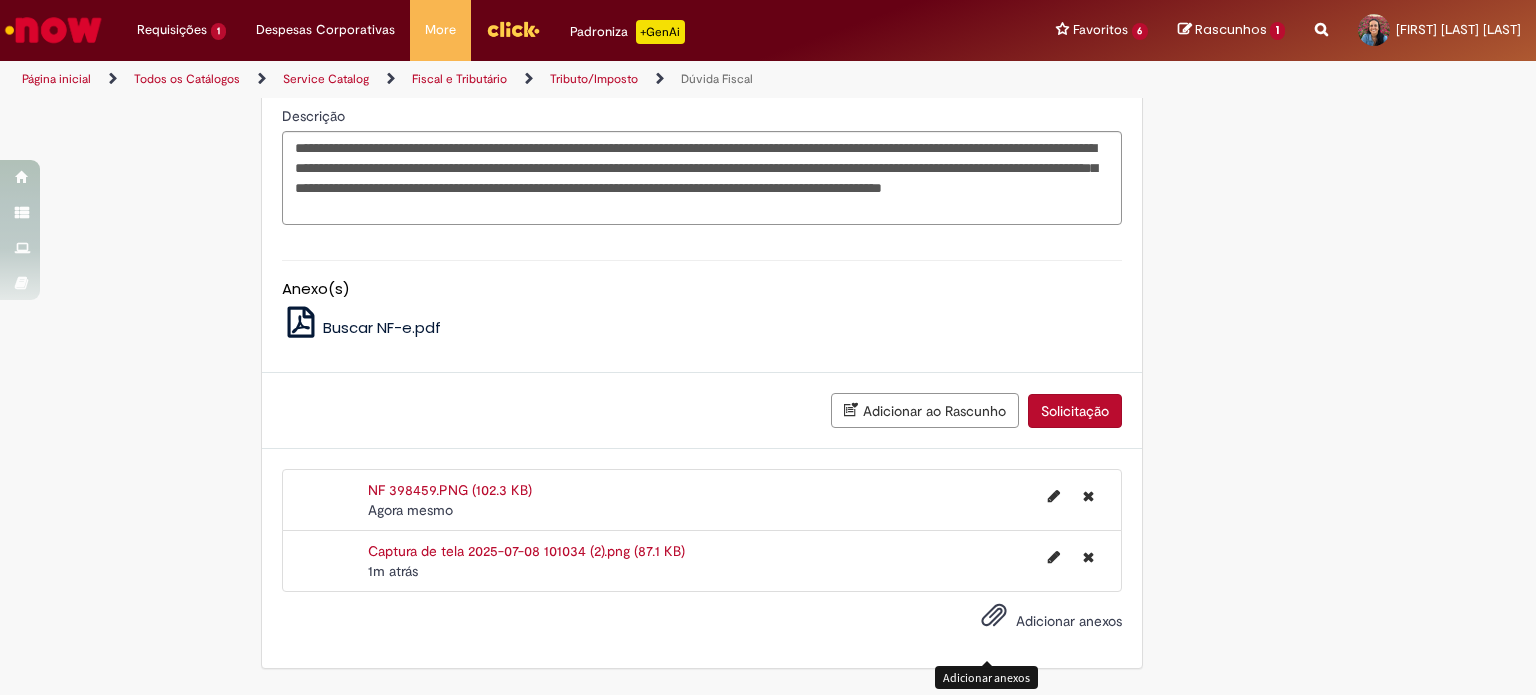 scroll, scrollTop: 1370, scrollLeft: 0, axis: vertical 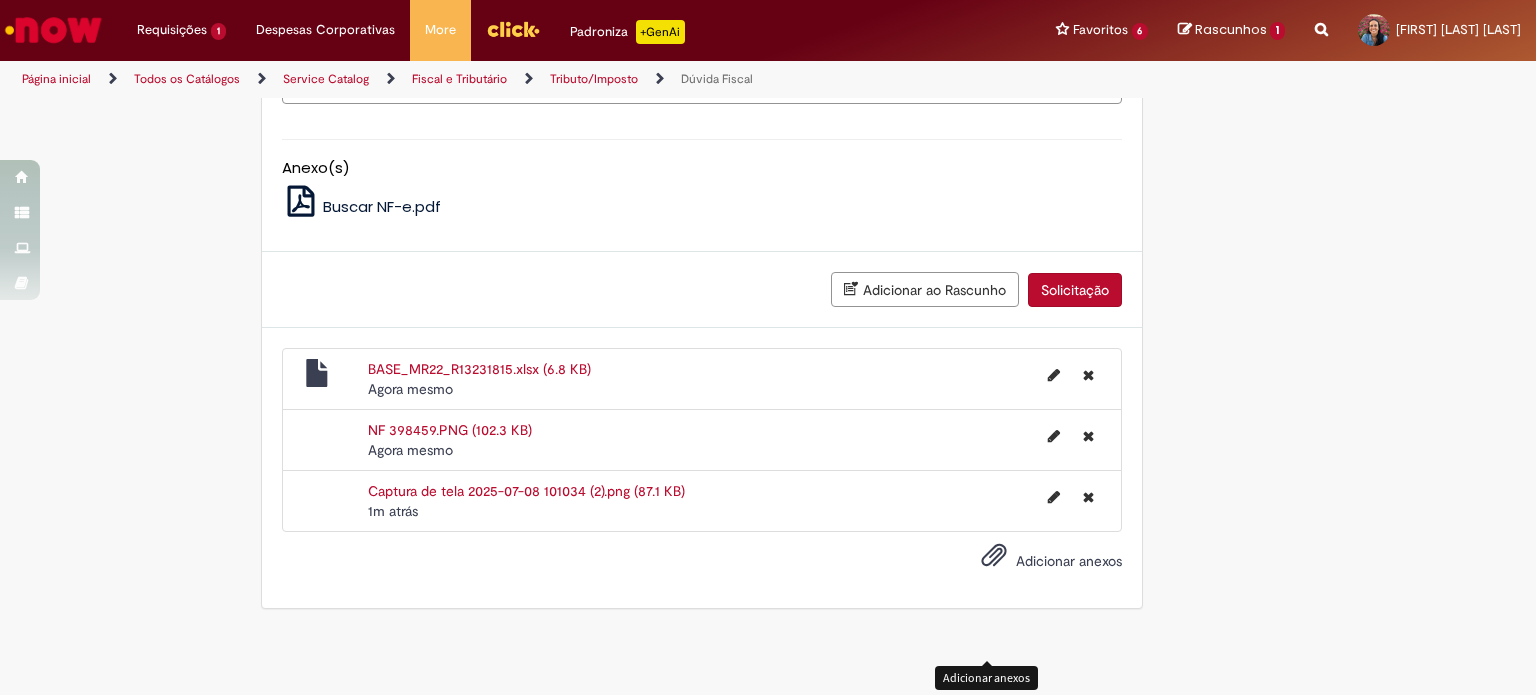 click at bounding box center [994, 556] 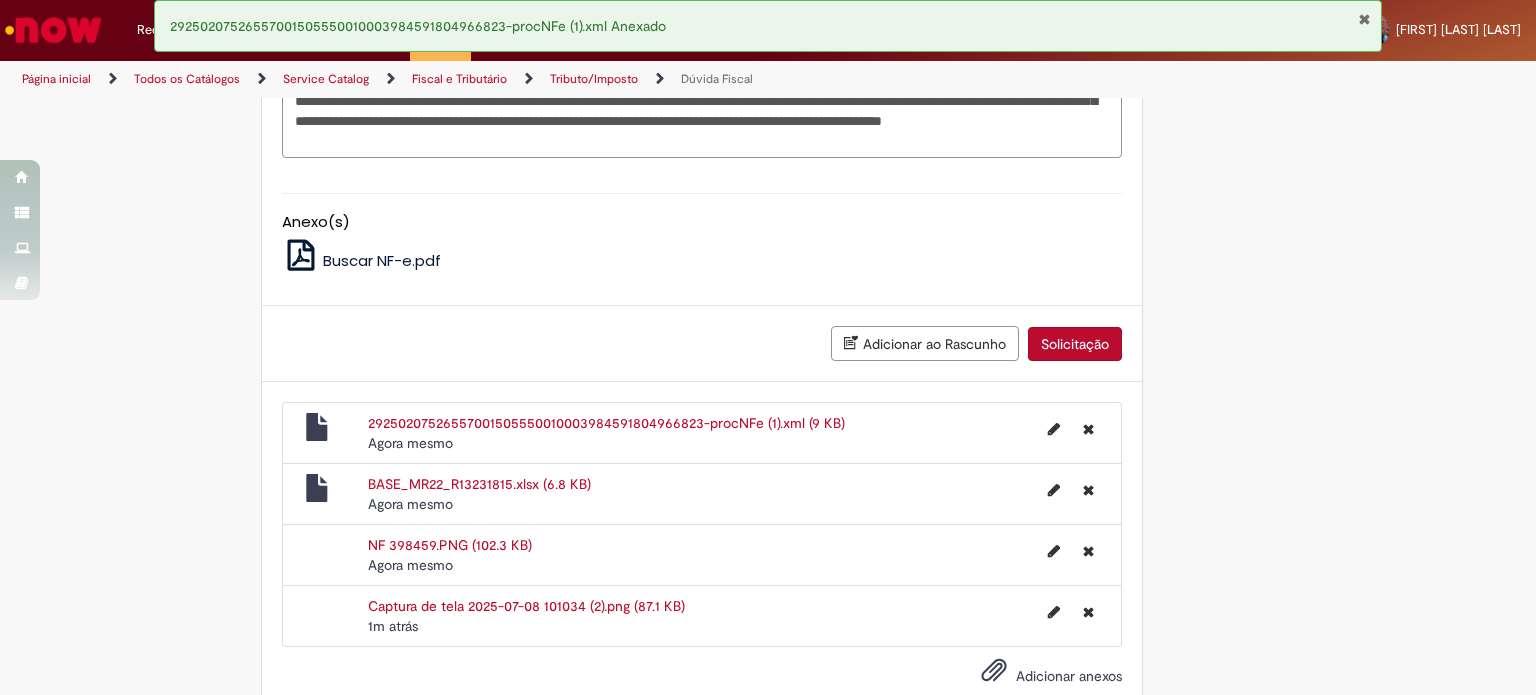 scroll, scrollTop: 1387, scrollLeft: 0, axis: vertical 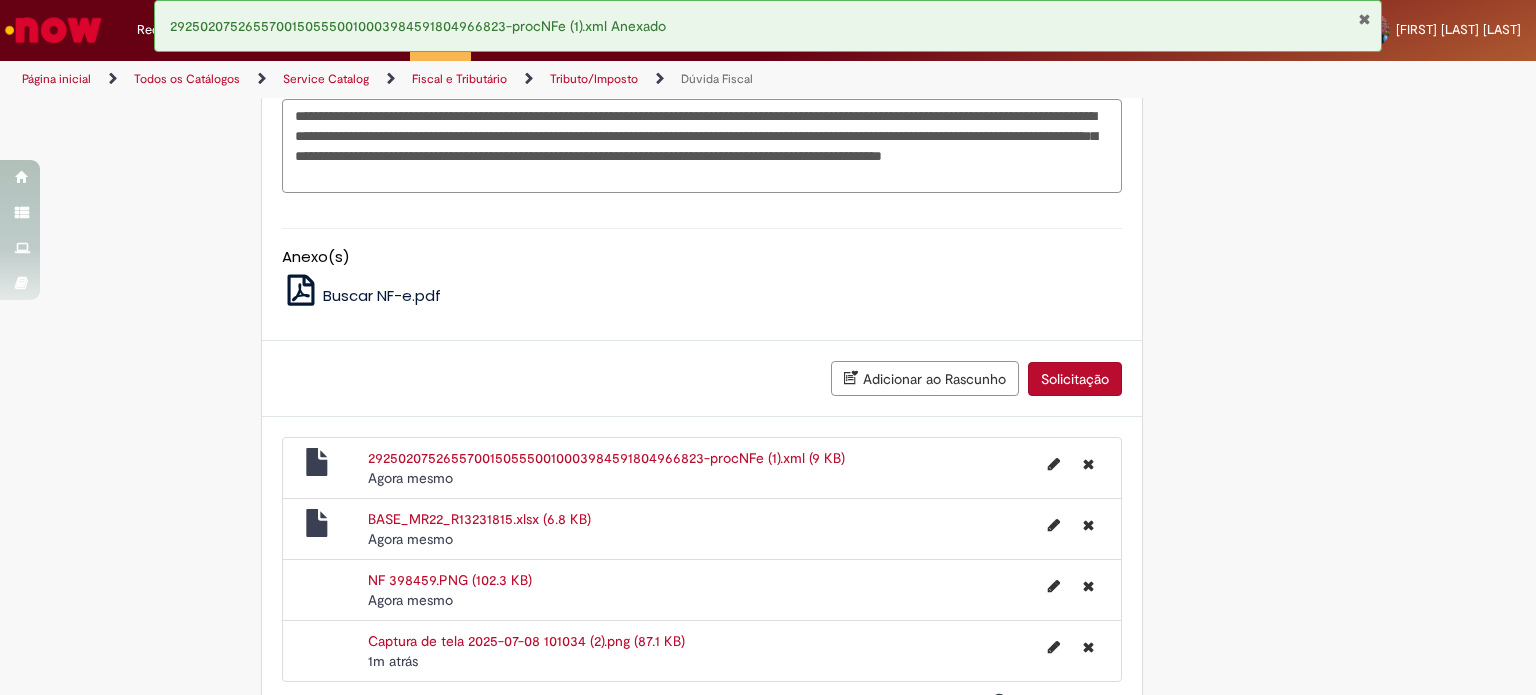click on "**********" at bounding box center [702, 146] 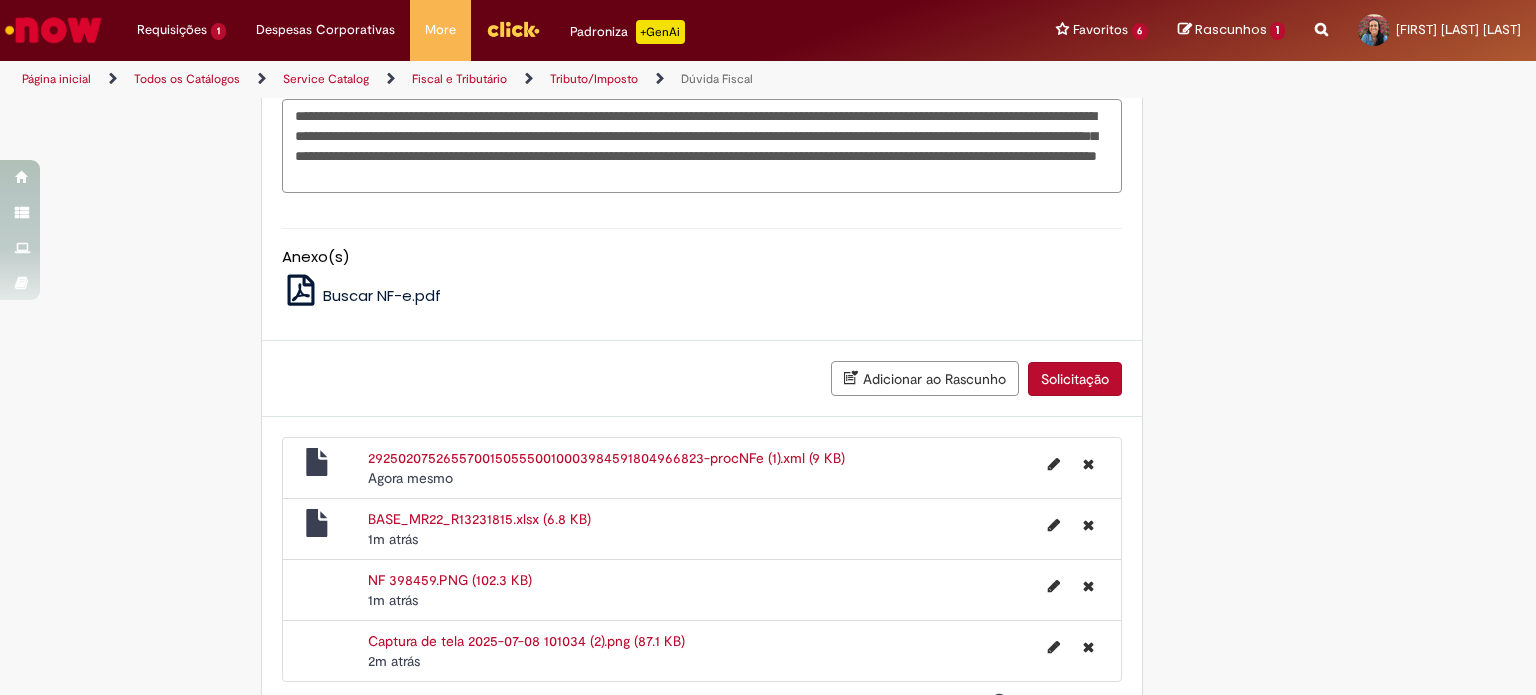 drag, startPoint x: 954, startPoint y: 247, endPoint x: 892, endPoint y: 254, distance: 62.39391 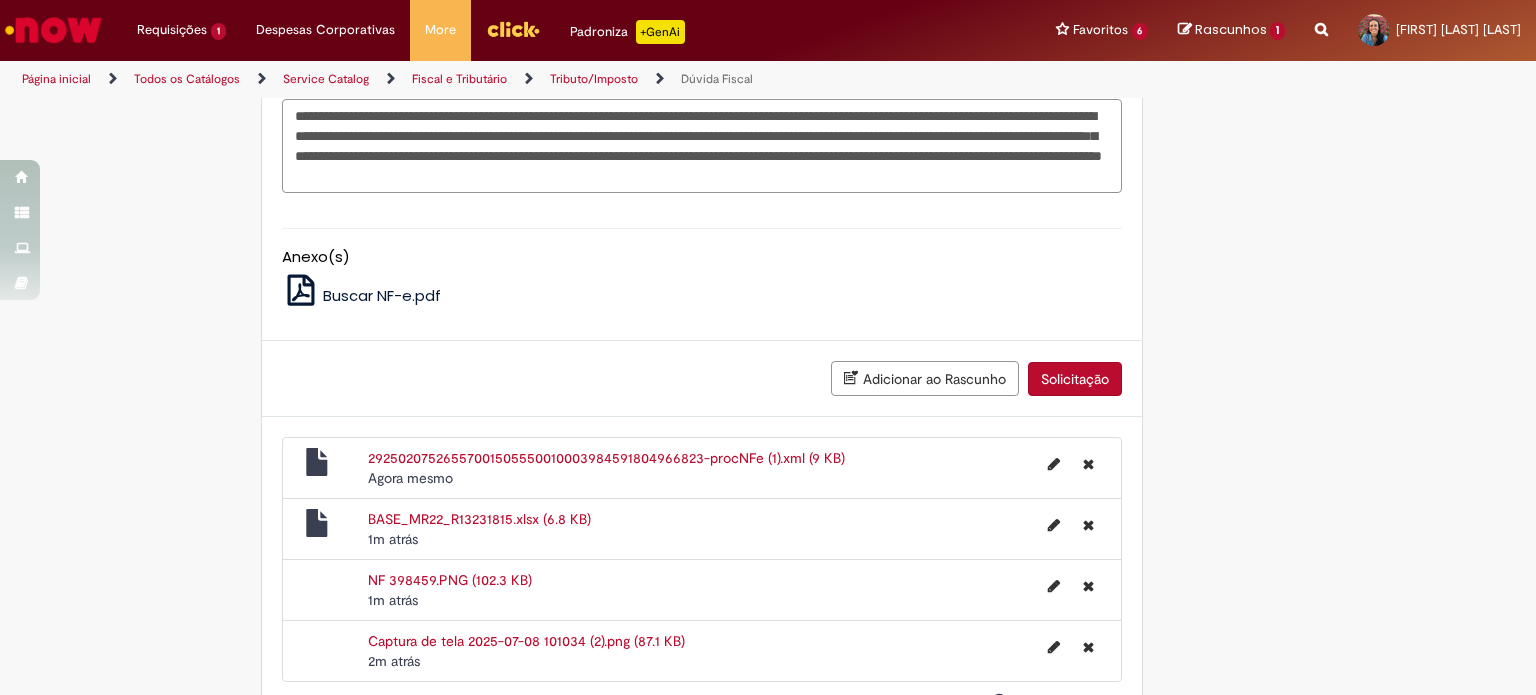 type on "**********" 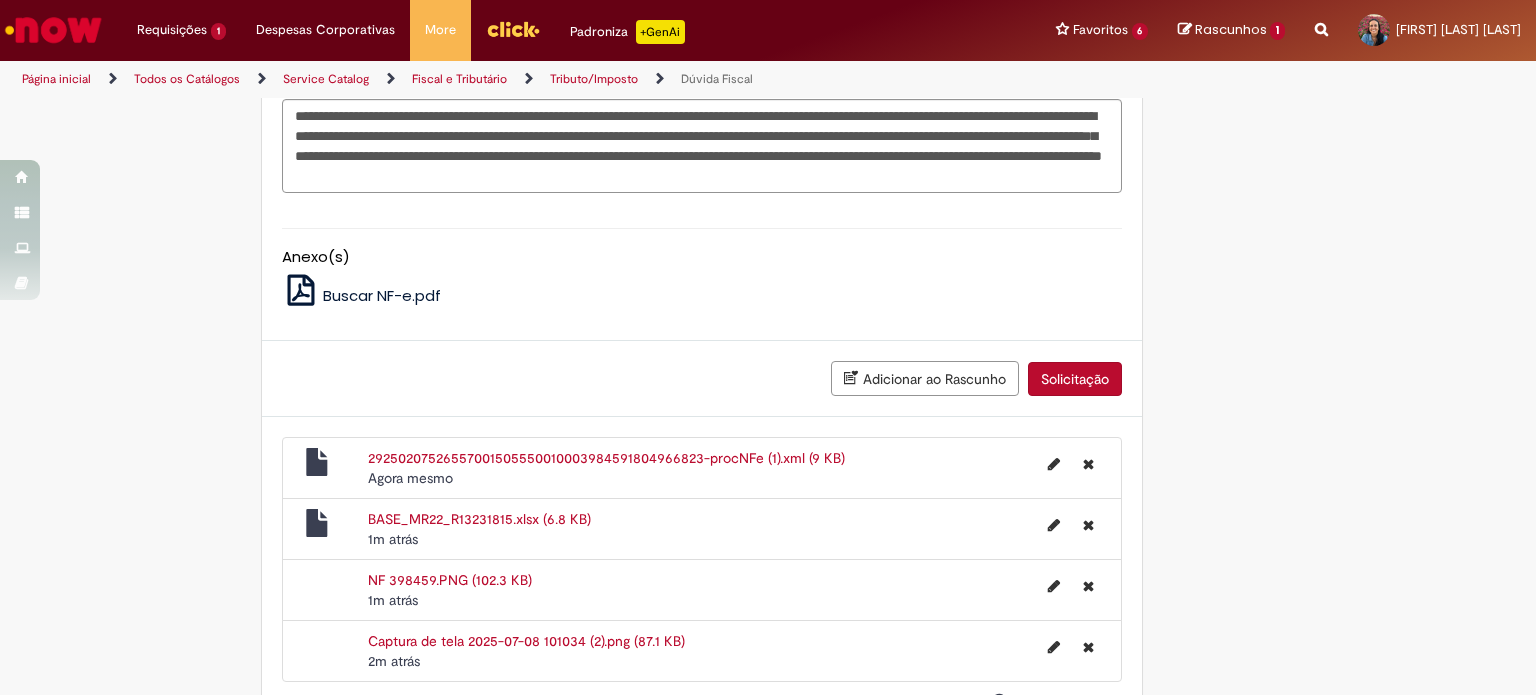 click on "Adicionar ao Rascunho        Solicitação" at bounding box center [702, 379] 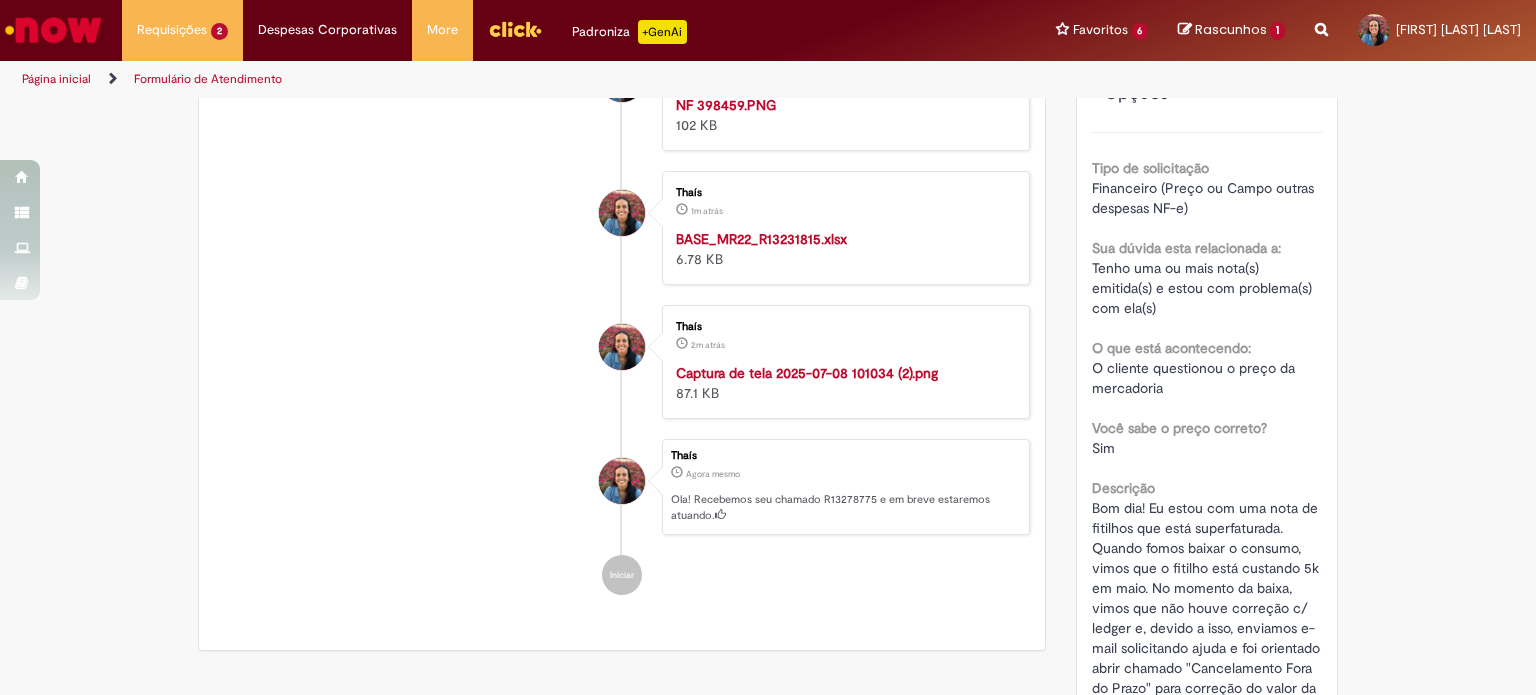 scroll, scrollTop: 0, scrollLeft: 0, axis: both 